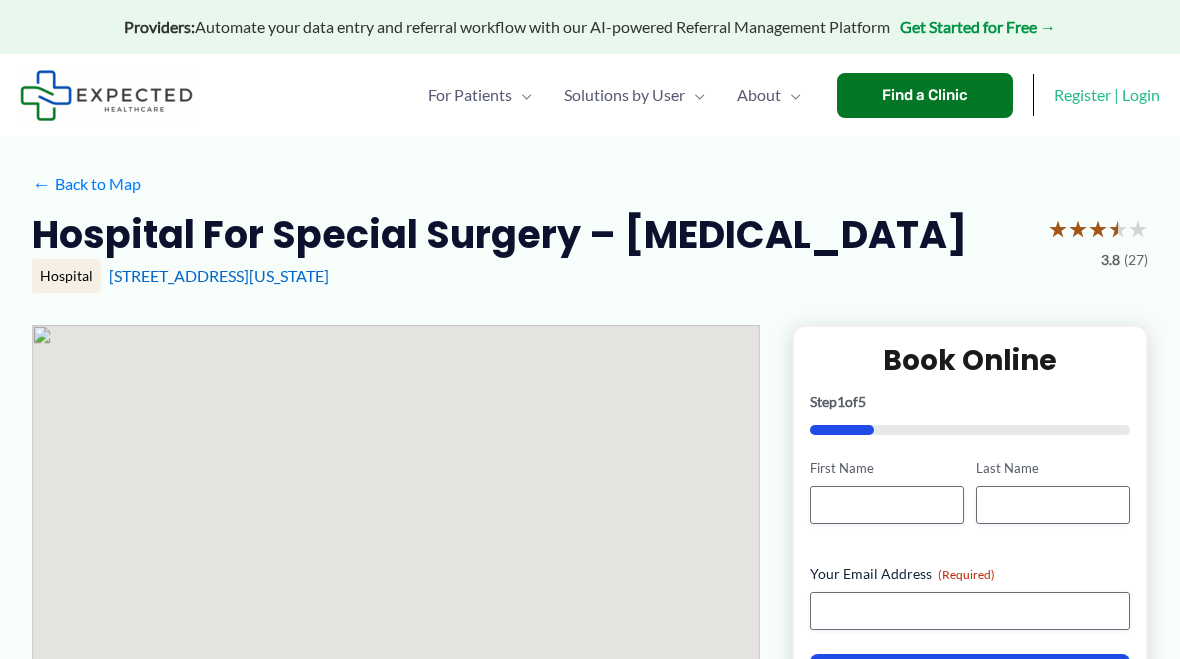 scroll, scrollTop: 0, scrollLeft: 0, axis: both 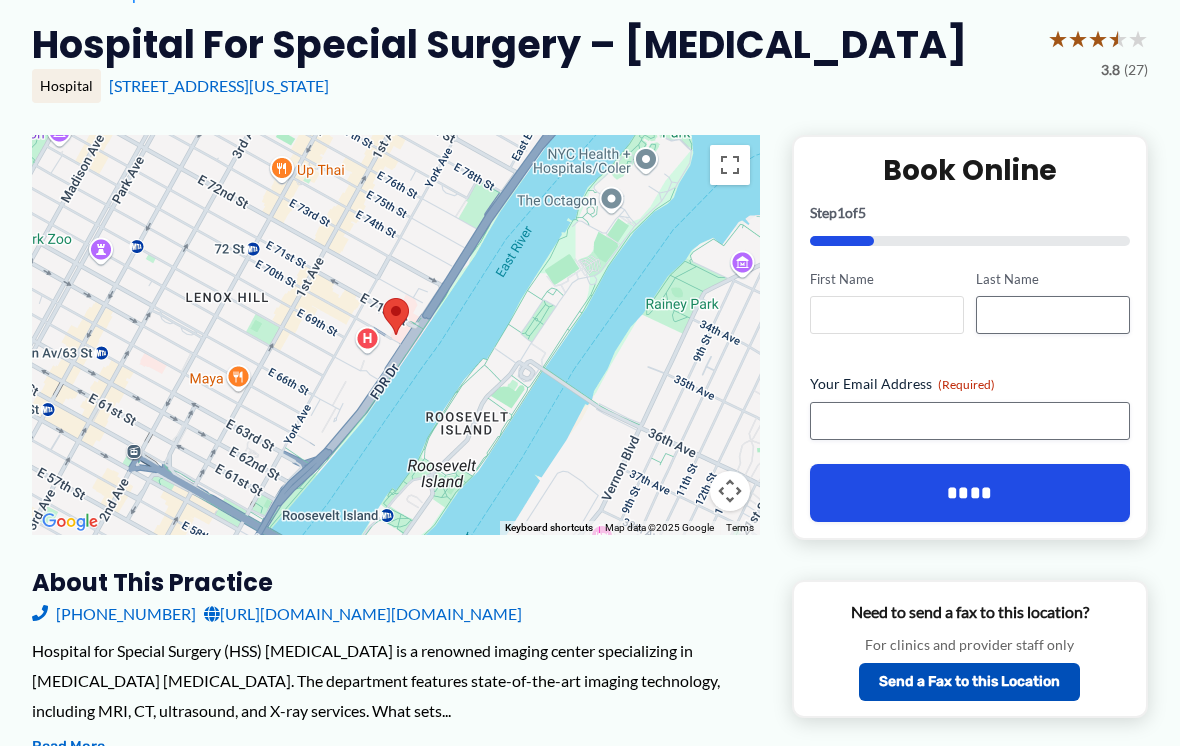 click on "First Name" at bounding box center [887, 315] 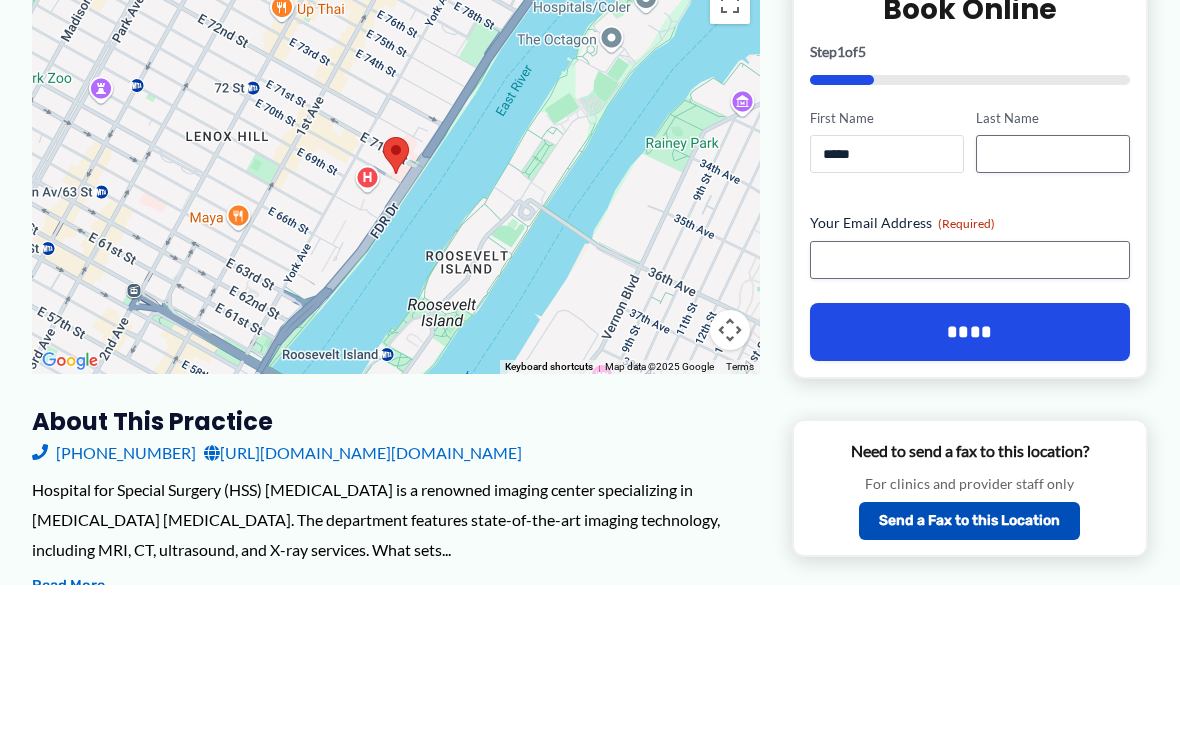 type on "*****" 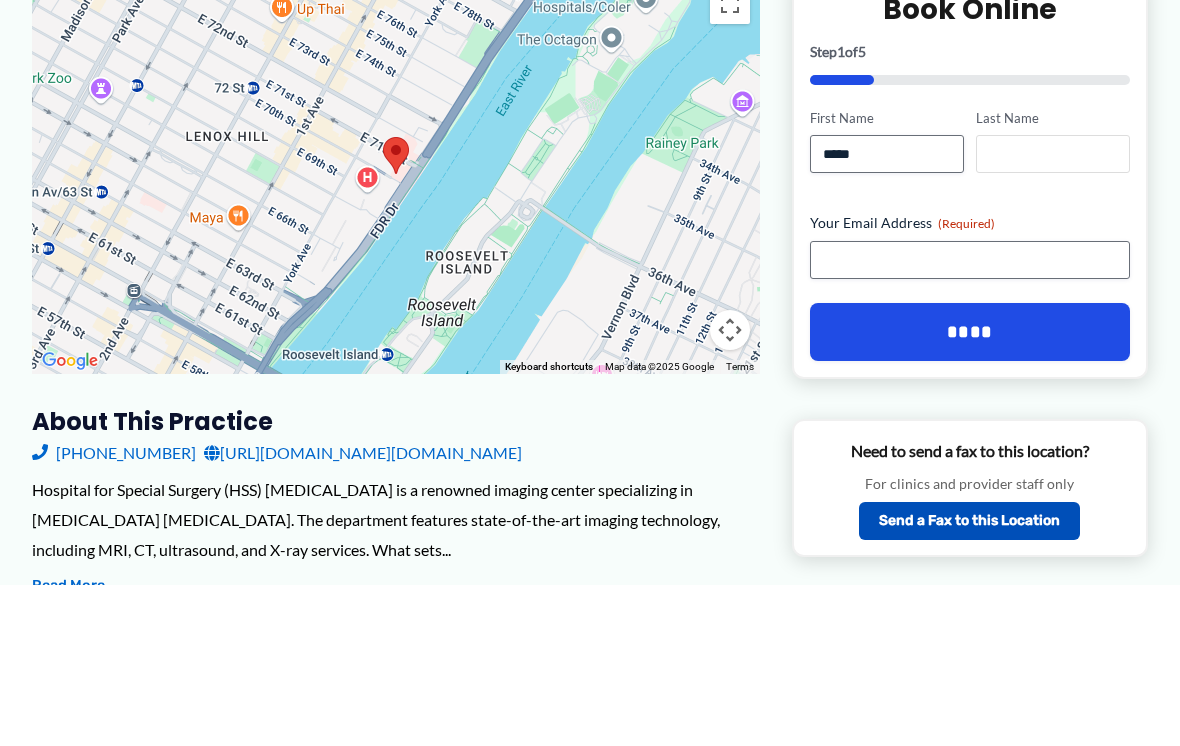click on "Last Name" at bounding box center [1053, 316] 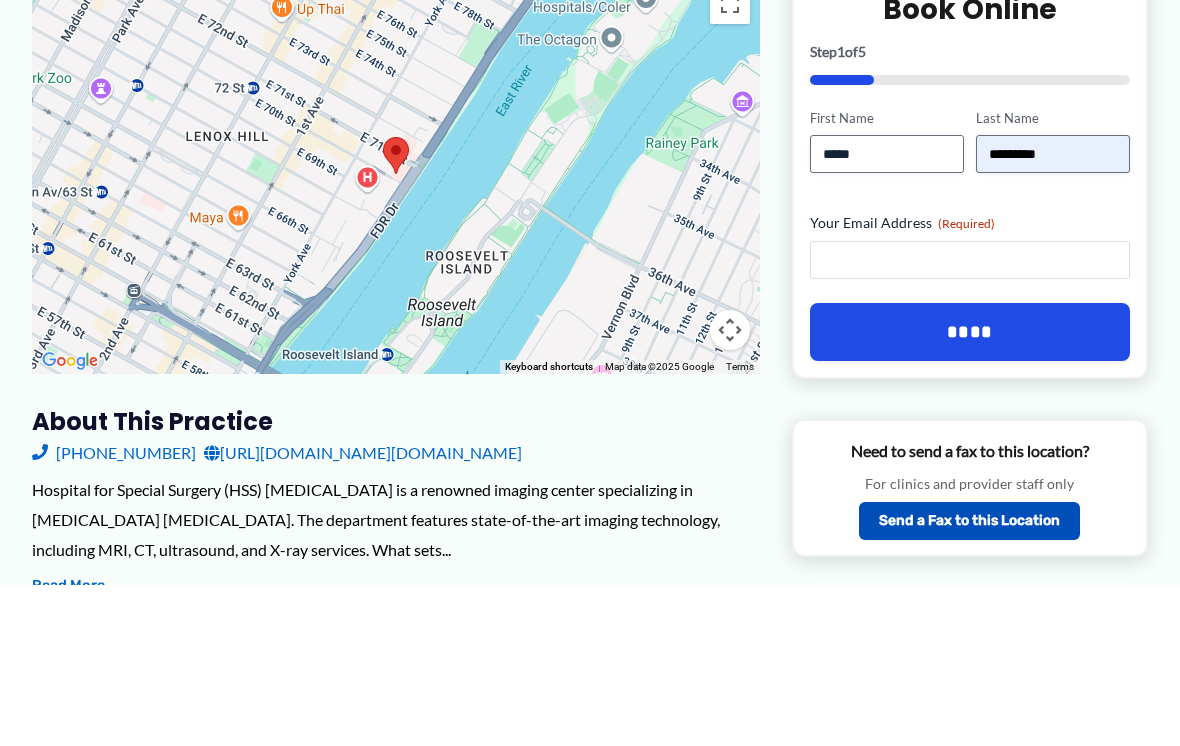 type on "**********" 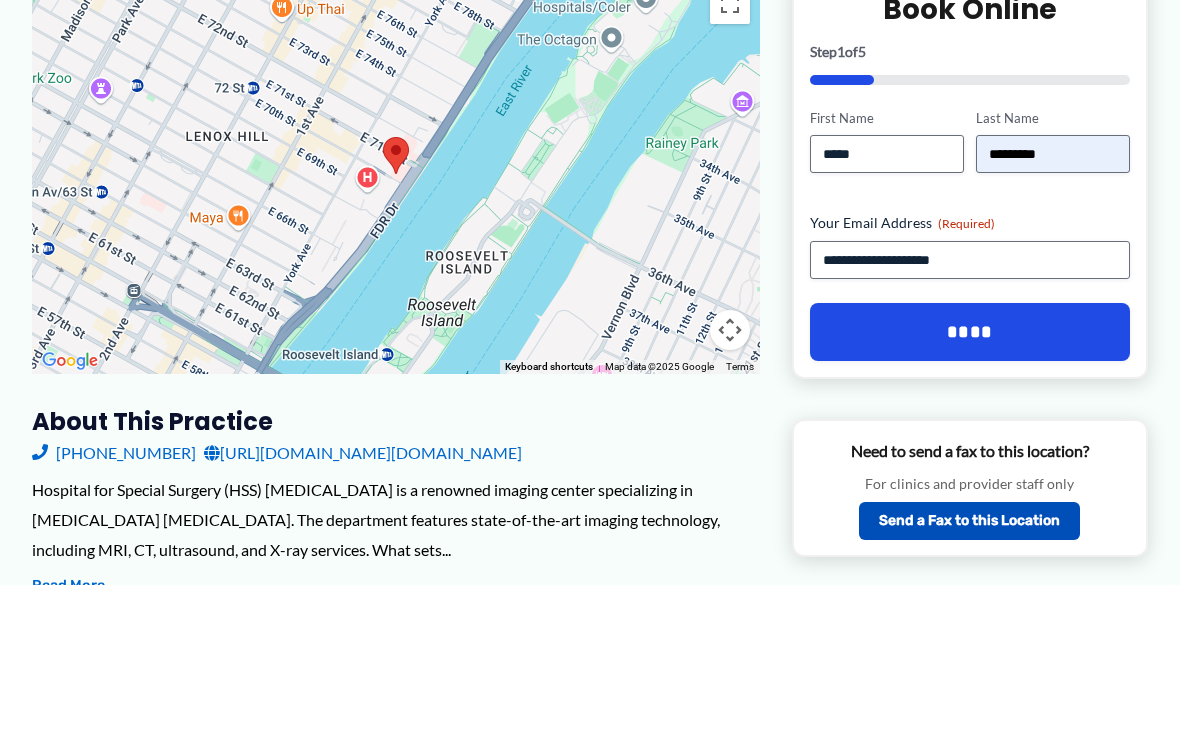 scroll, scrollTop: 351, scrollLeft: 0, axis: vertical 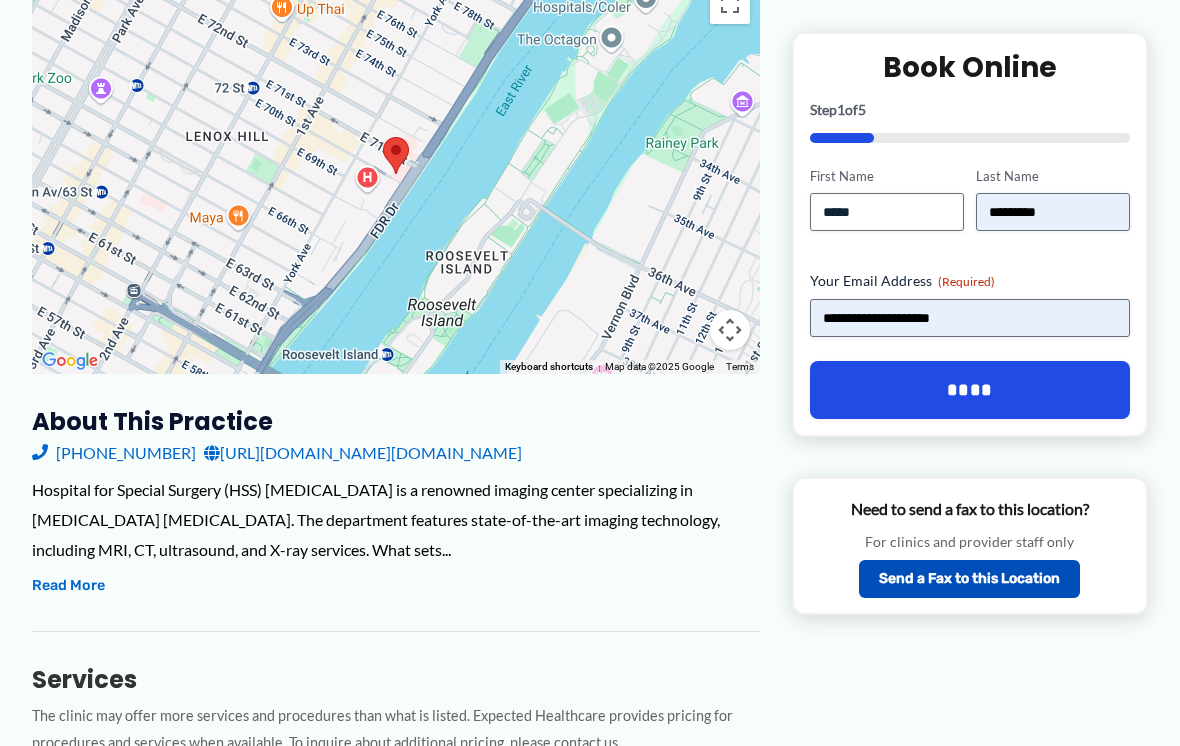 click on "****" at bounding box center [970, 390] 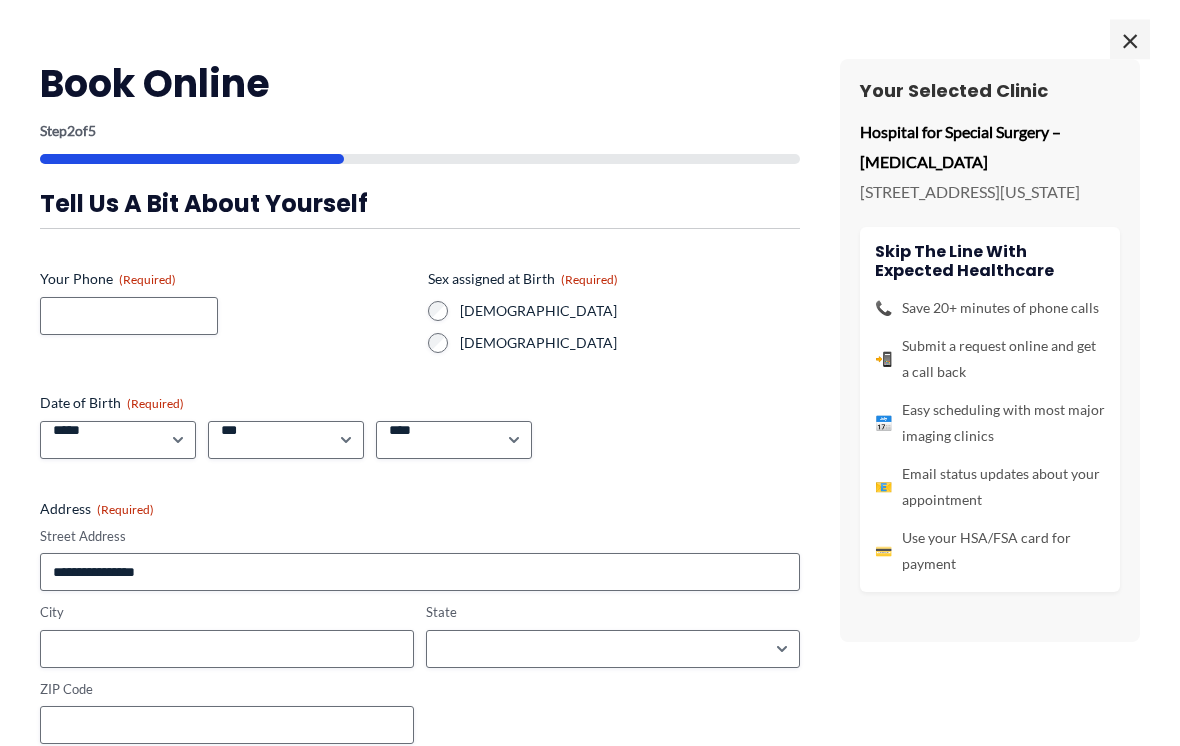 scroll, scrollTop: 311, scrollLeft: 0, axis: vertical 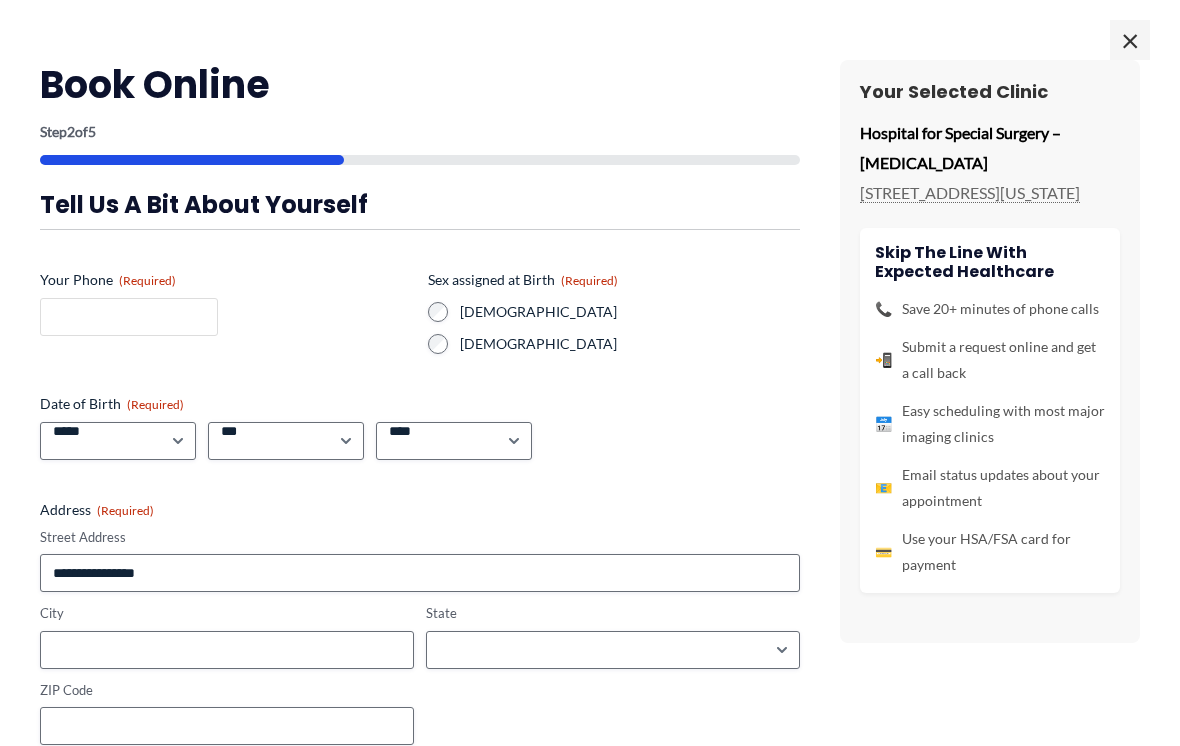 click on "Your Phone (Required)" at bounding box center [129, 317] 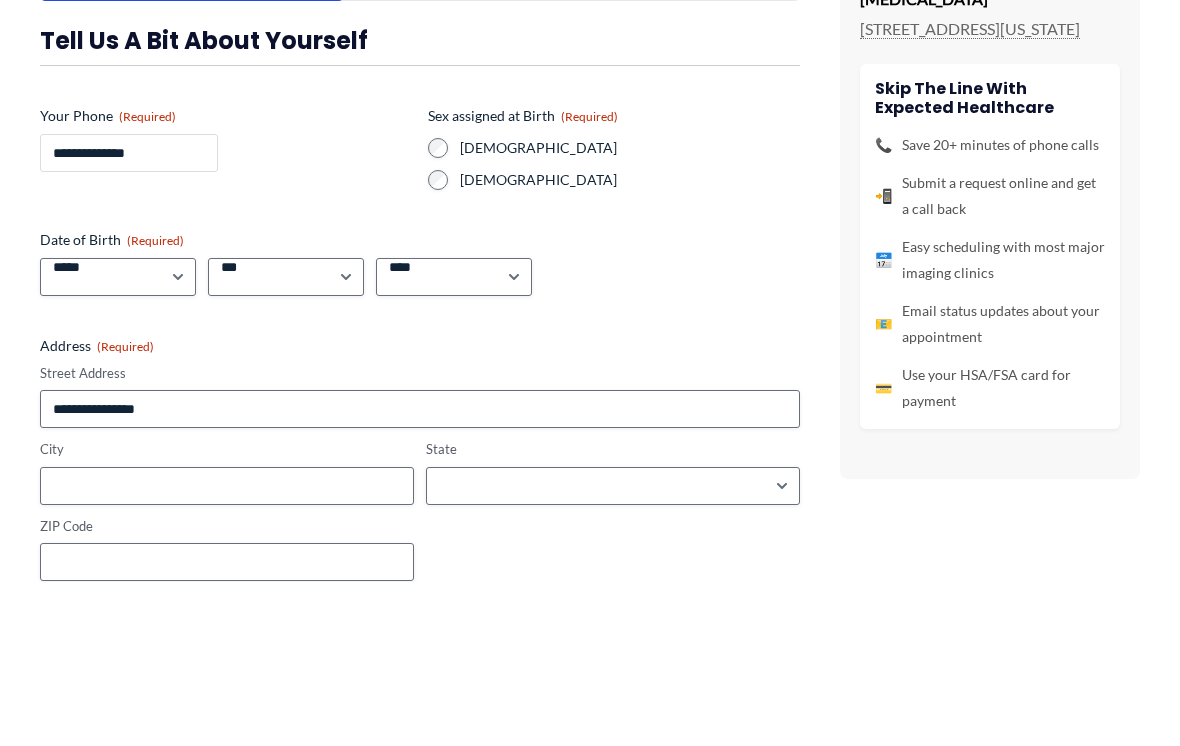 type on "**********" 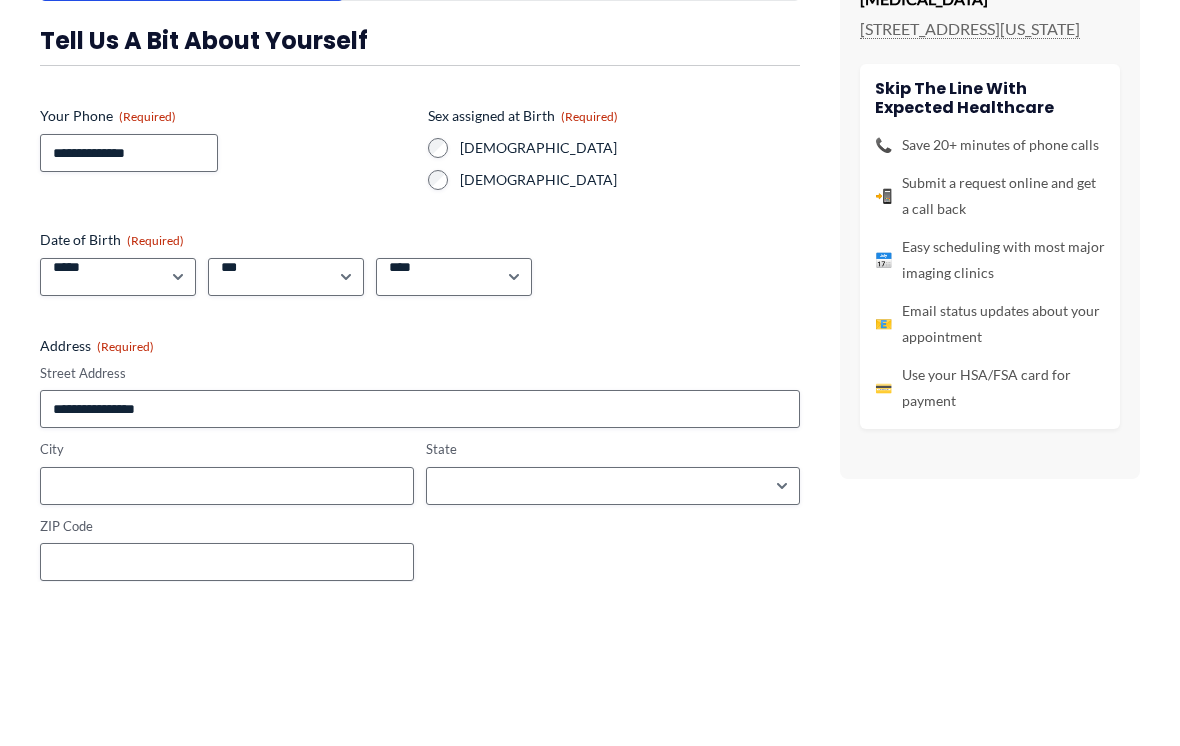 scroll, scrollTop: 475, scrollLeft: 0, axis: vertical 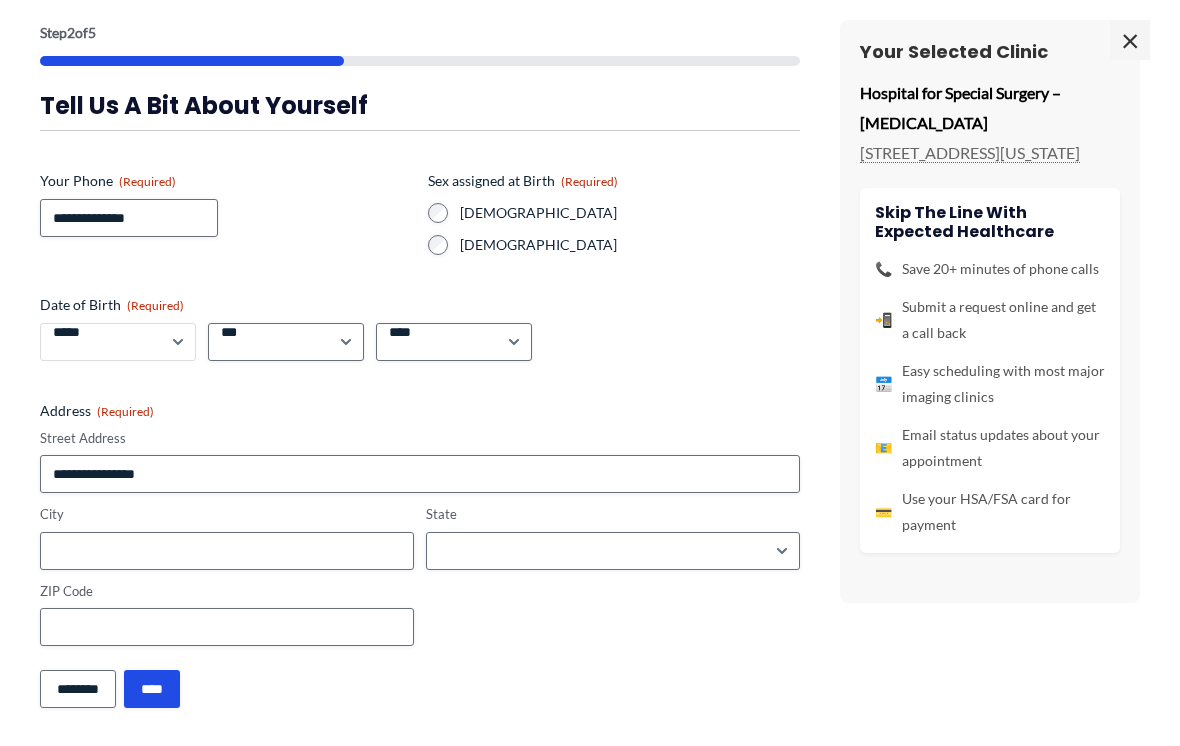 click on "***** * * * * * * * * * ** ** **" at bounding box center (118, 342) 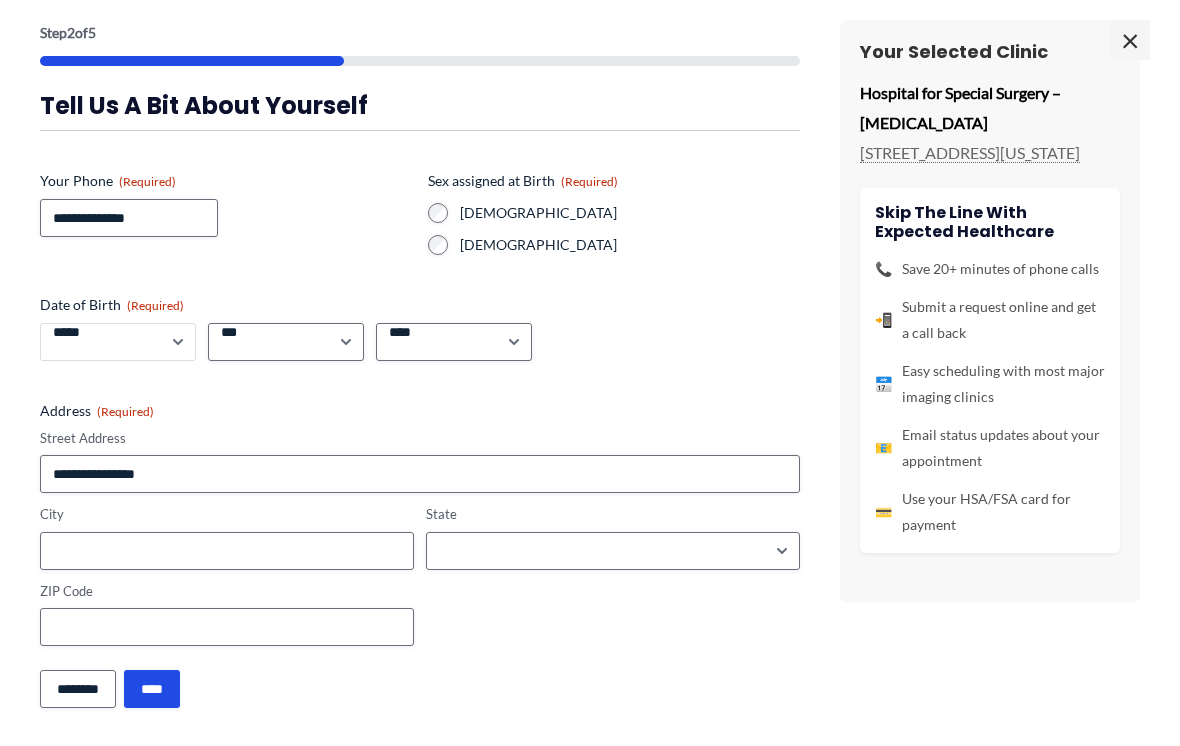 select on "*" 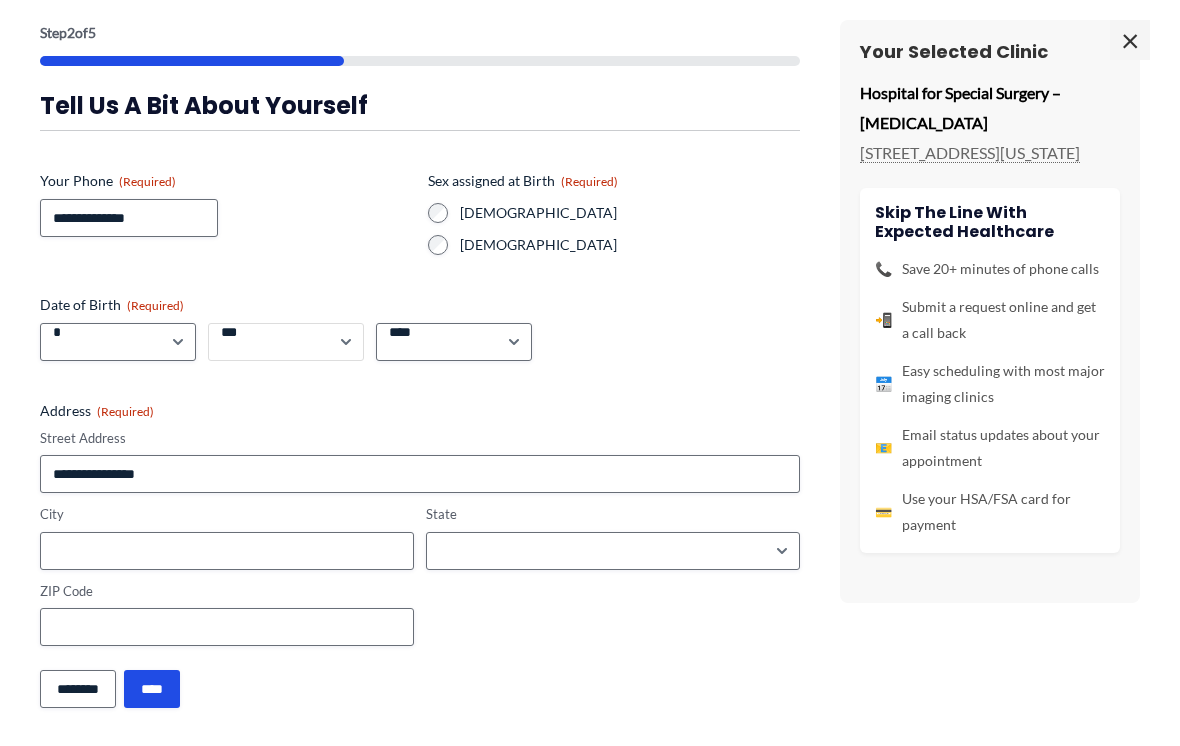 click on "*** * * * * * * * * * ** ** ** ** ** ** ** ** ** ** ** ** ** ** ** ** ** ** ** ** ** **" at bounding box center [286, 342] 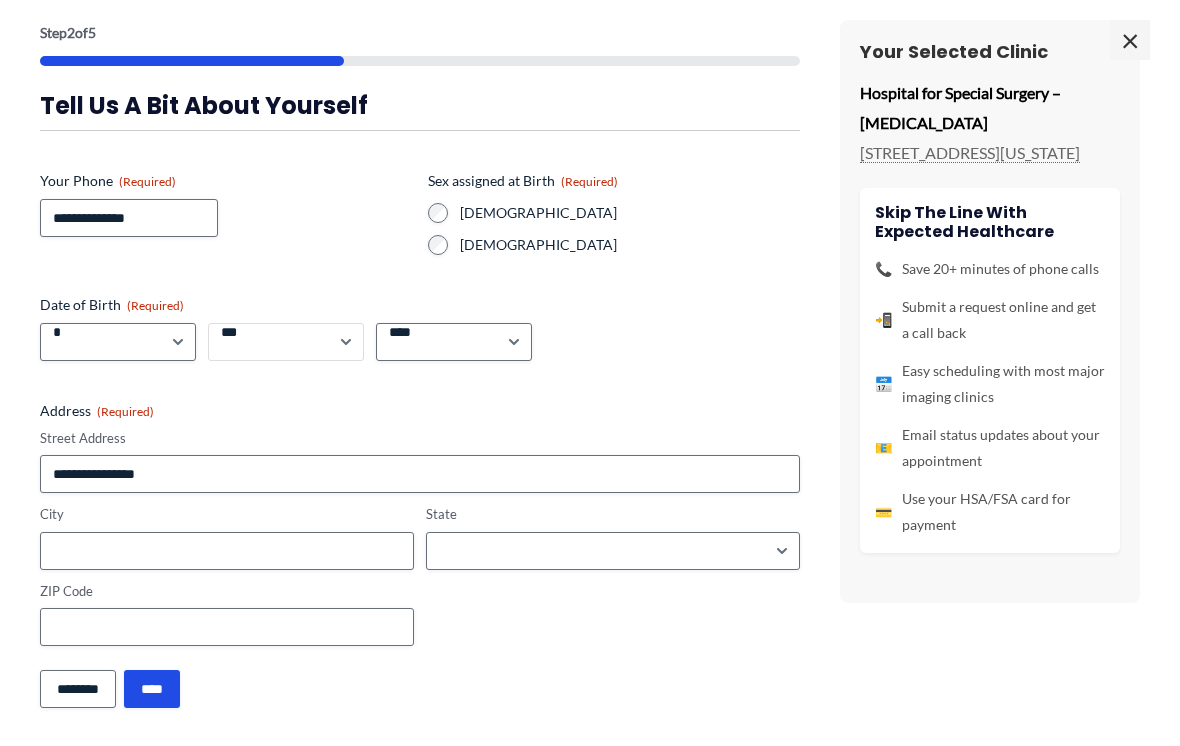 select on "**" 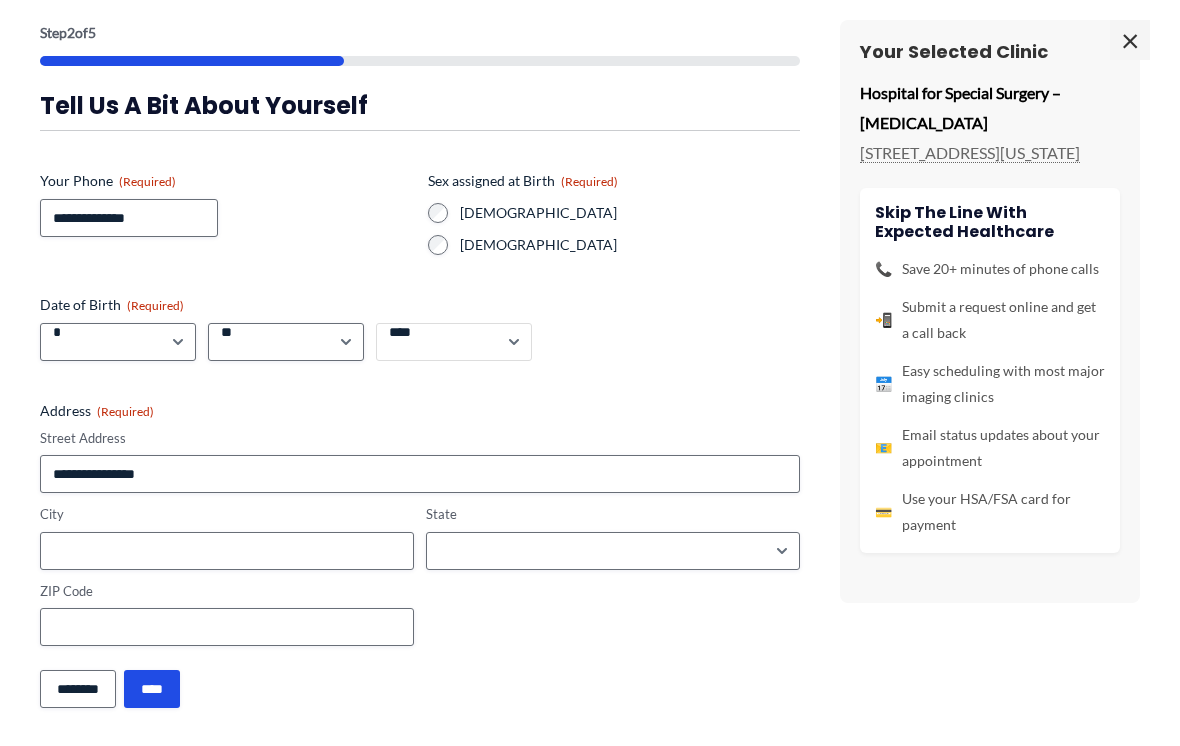 click on "**** **** **** **** **** **** **** **** **** **** **** **** **** **** **** **** **** **** **** **** **** **** **** **** **** **** **** **** **** **** **** **** **** **** **** **** **** **** **** **** **** **** **** **** **** **** **** **** **** **** **** **** **** **** **** **** **** **** **** **** **** **** **** **** **** **** **** **** **** **** **** **** **** **** **** **** **** **** **** **** **** **** **** **** **** **** **** **** **** **** **** **** **** **** **** **** **** **** **** **** **** **** **** **** **** **** **** ****" at bounding box center (454, 342) 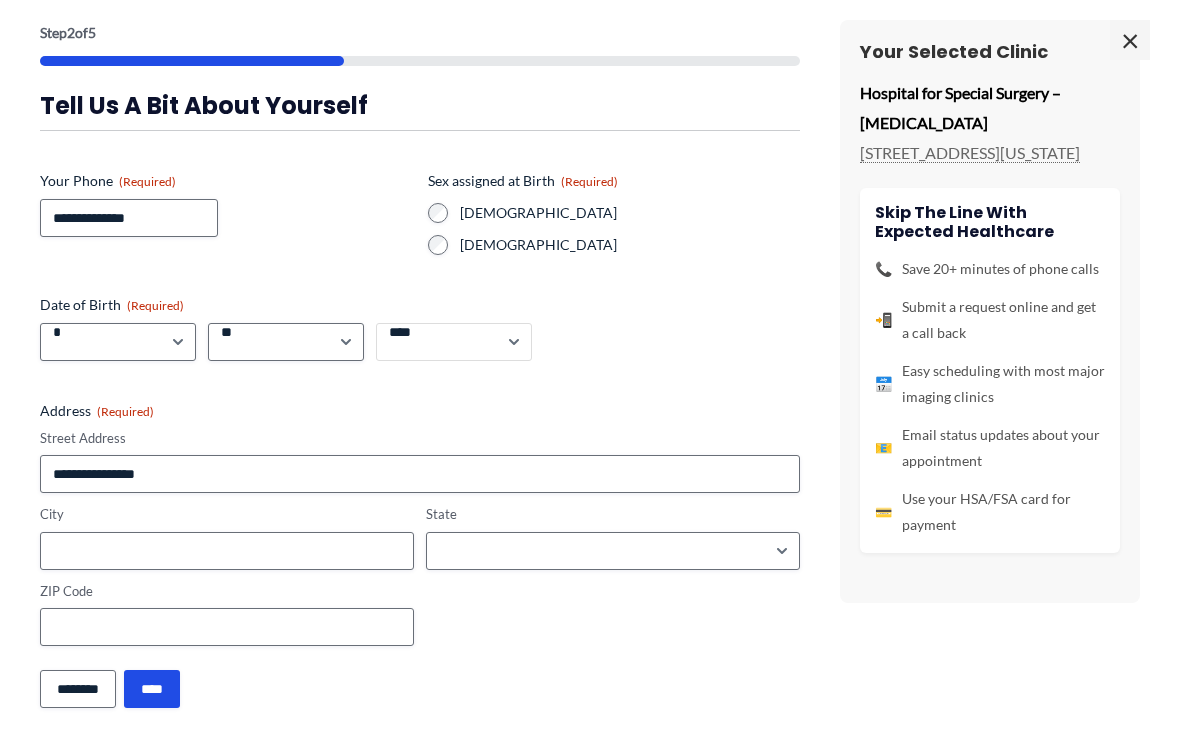 select on "****" 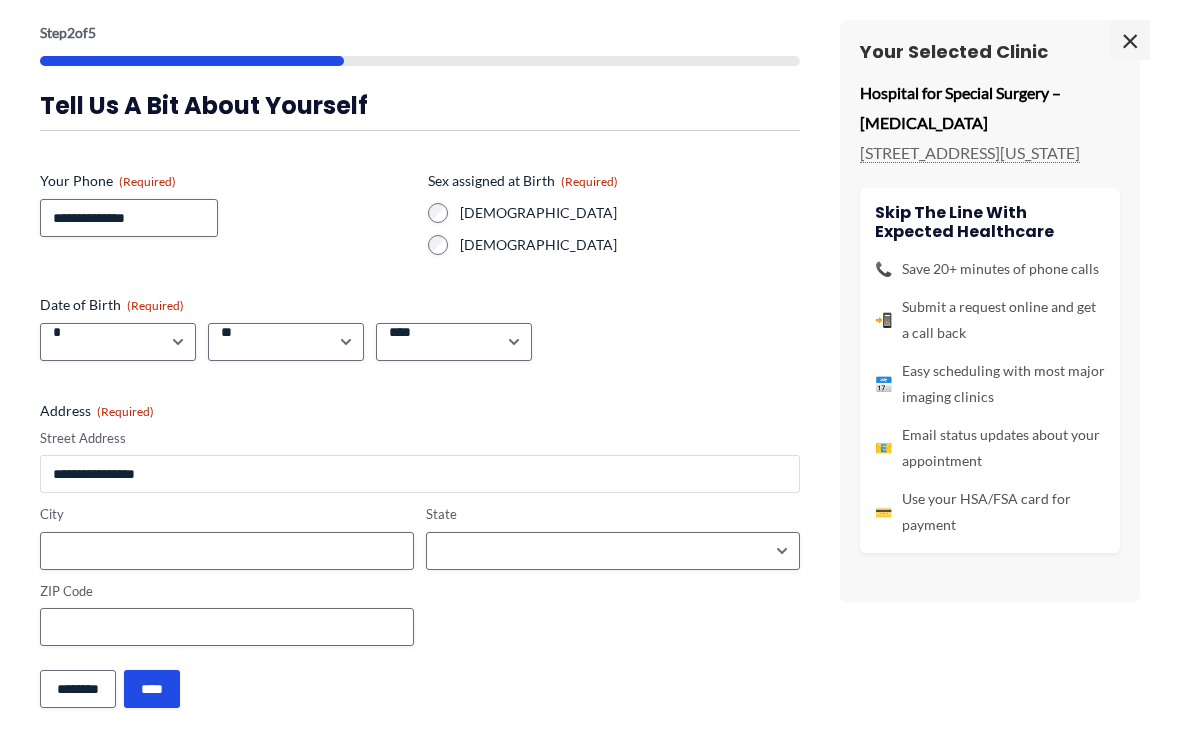 click on "Street Address" at bounding box center [420, 474] 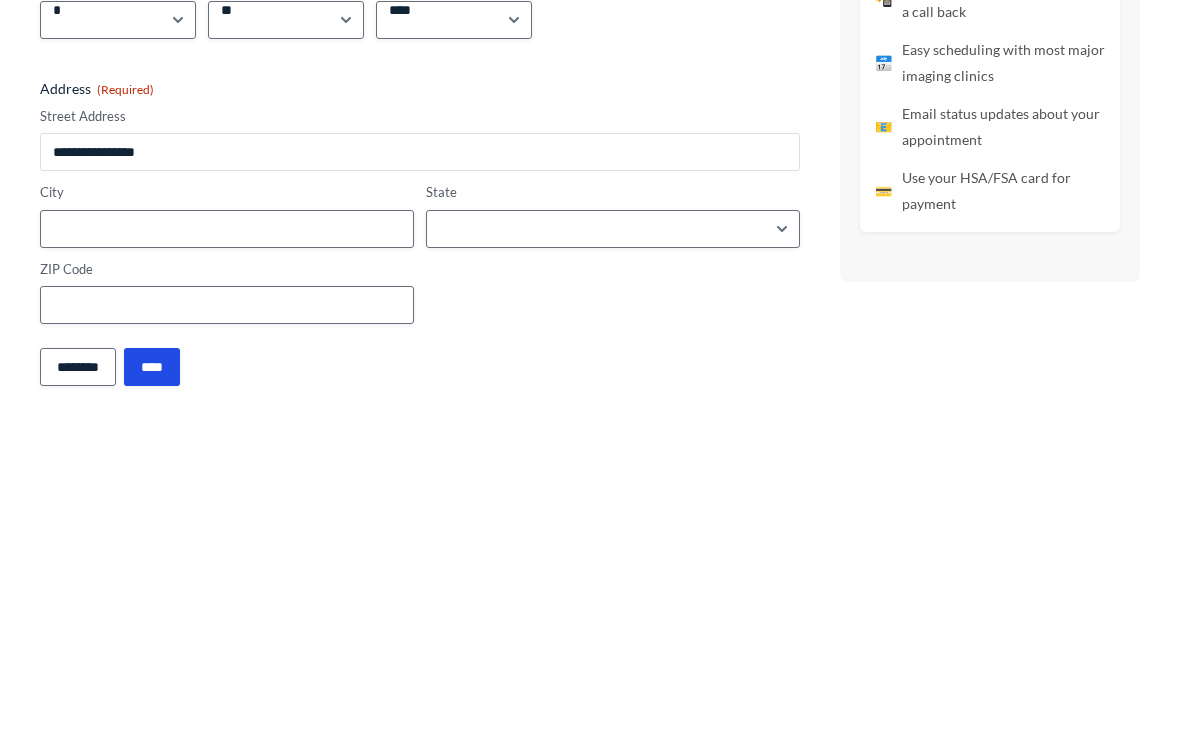 type on "**********" 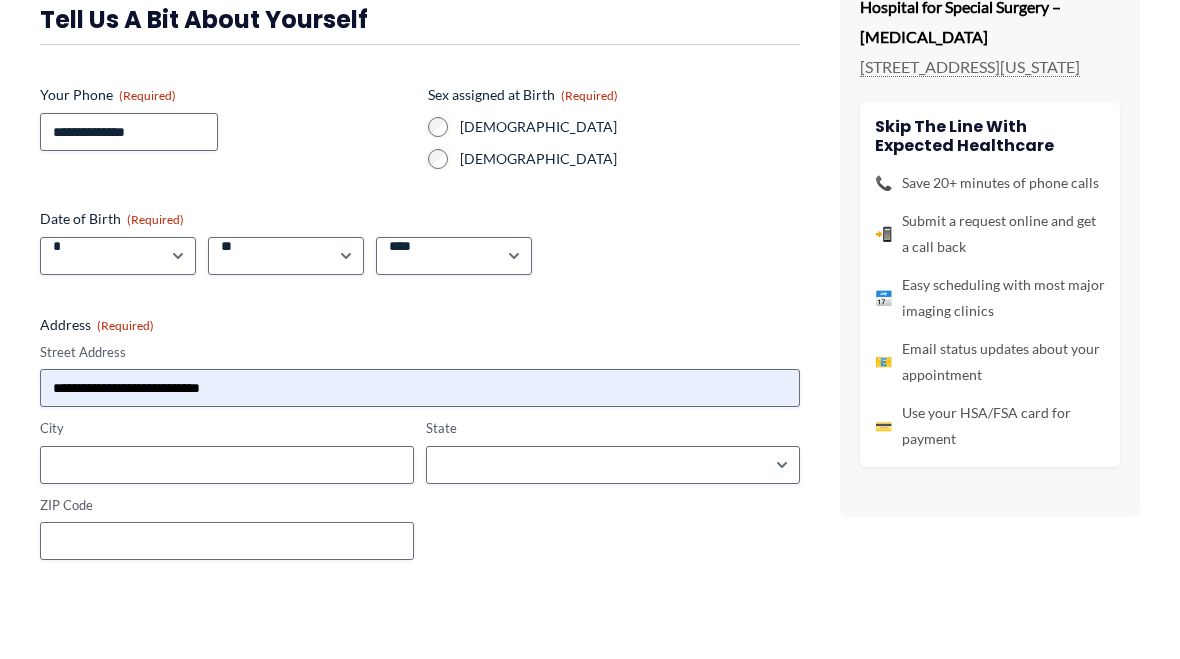scroll, scrollTop: 1014, scrollLeft: 0, axis: vertical 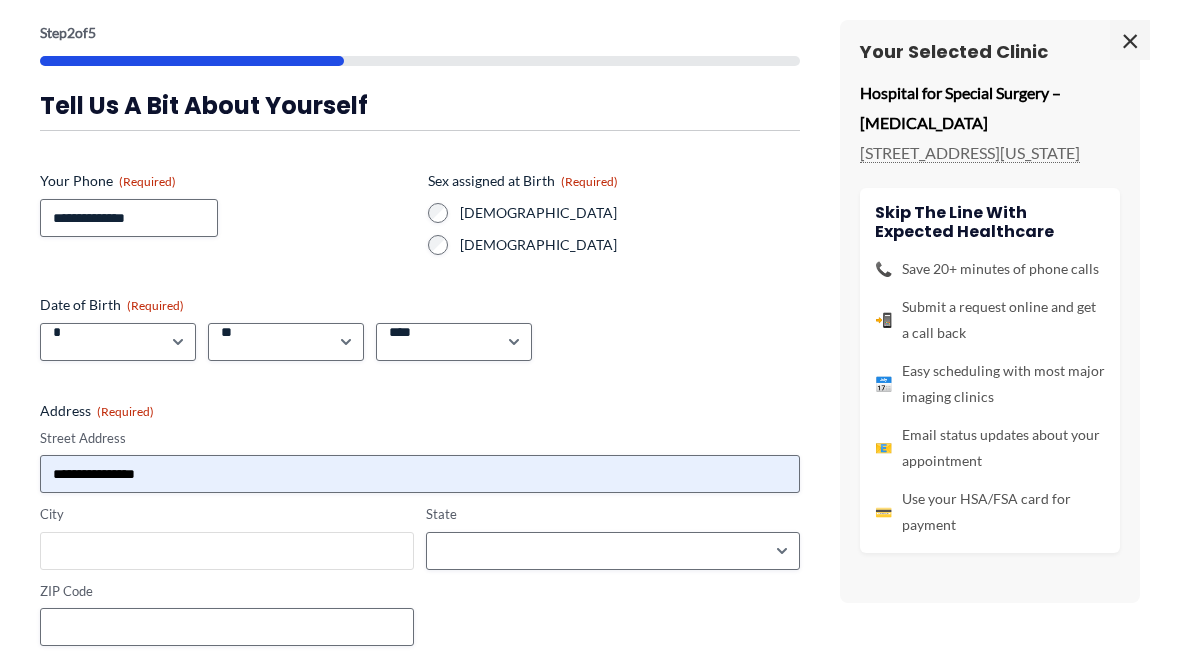 type on "*********" 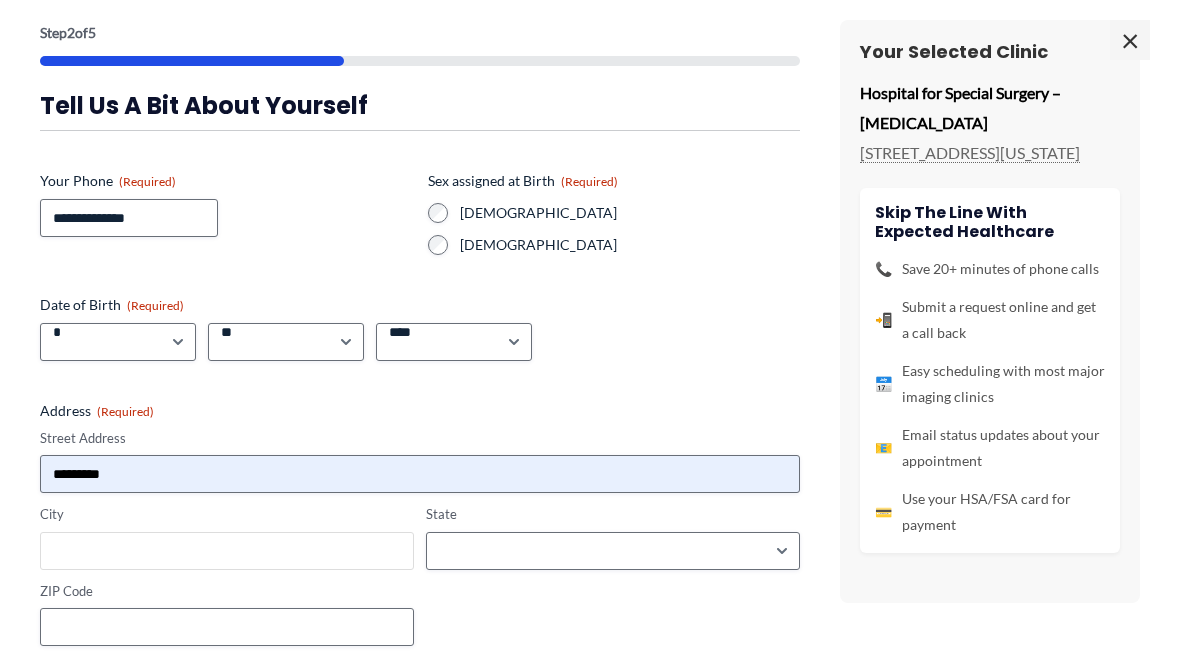 type on "********" 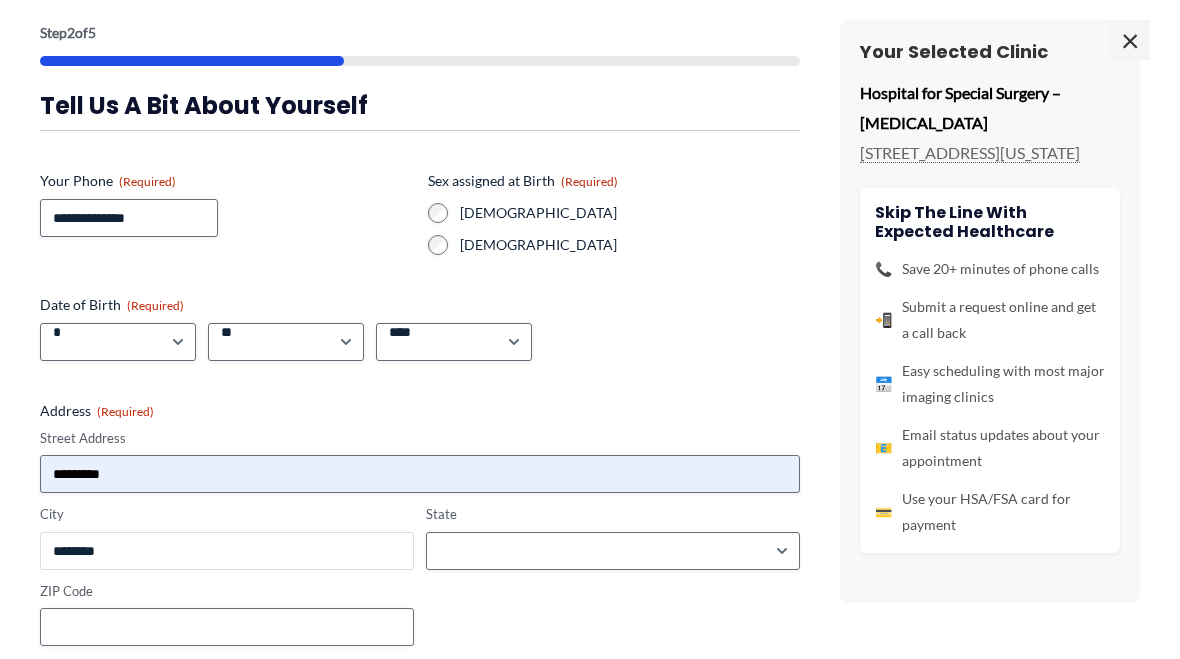 select on "********" 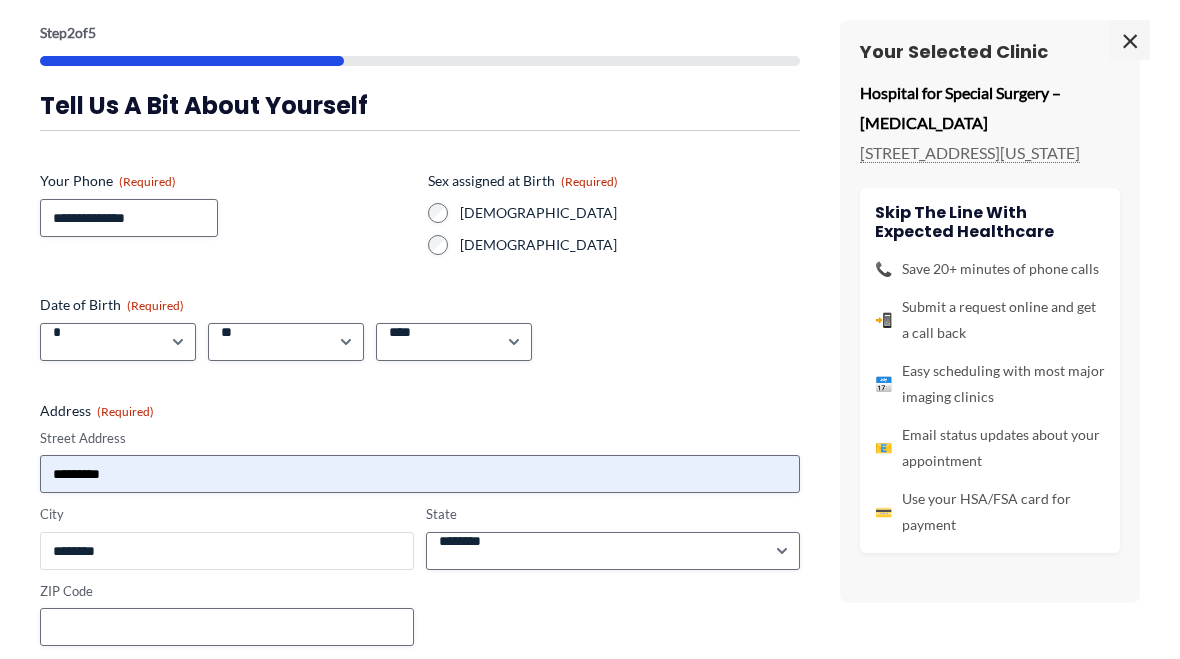 type on "*****" 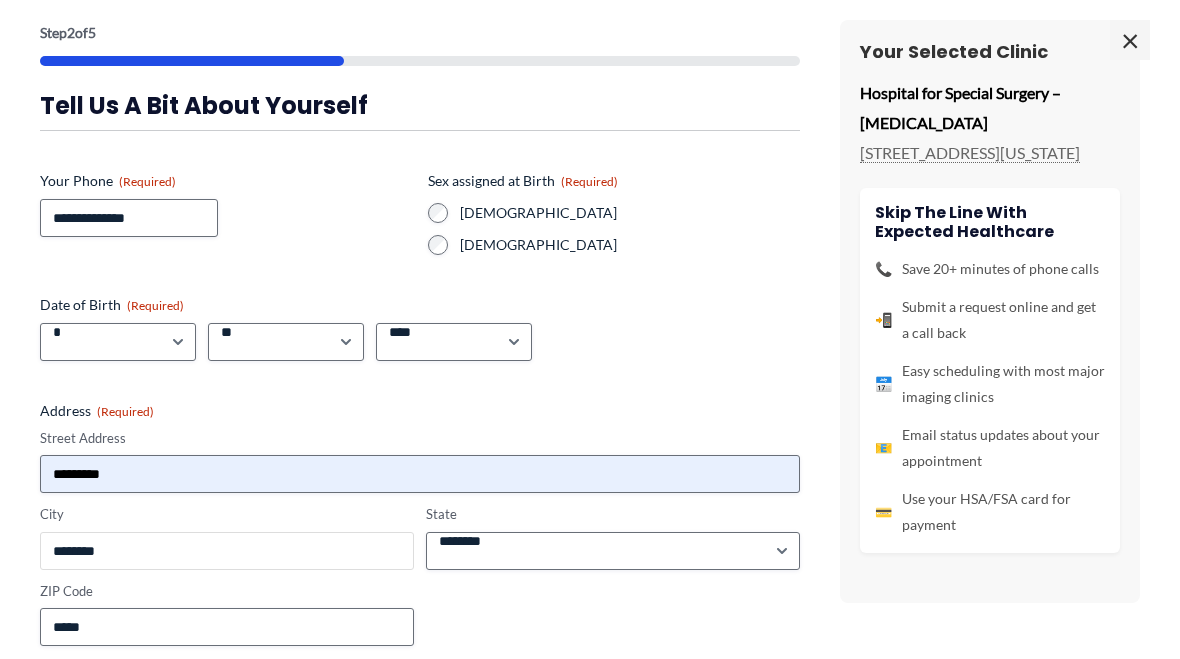 scroll, scrollTop: 1013, scrollLeft: 0, axis: vertical 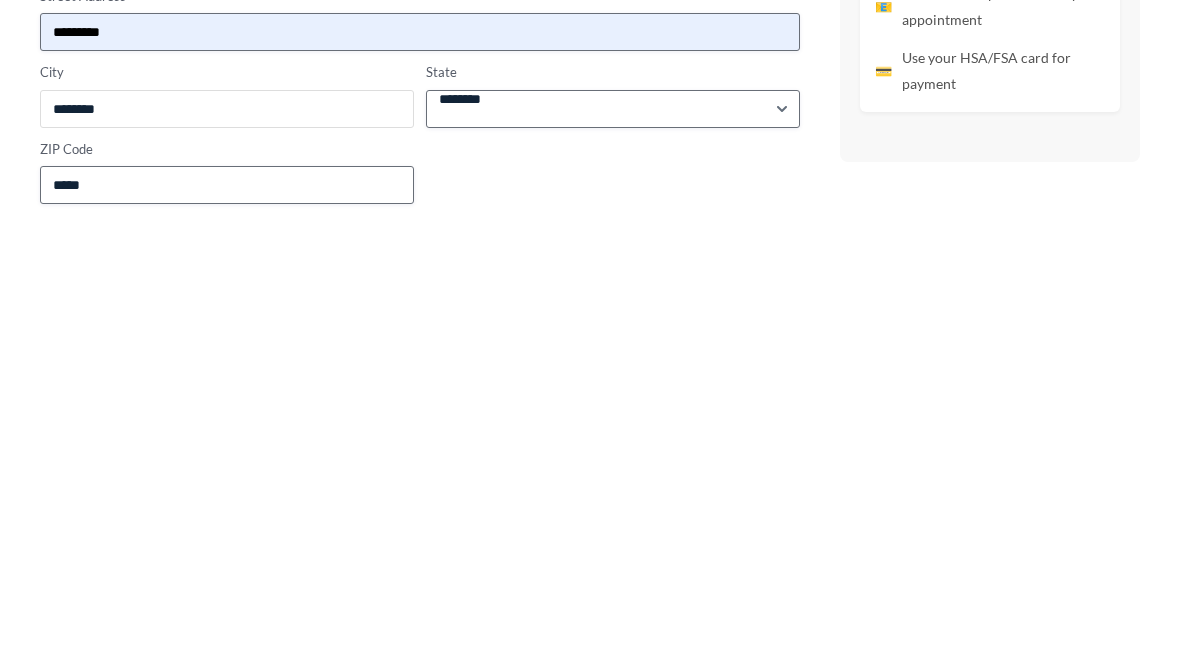 type on "********" 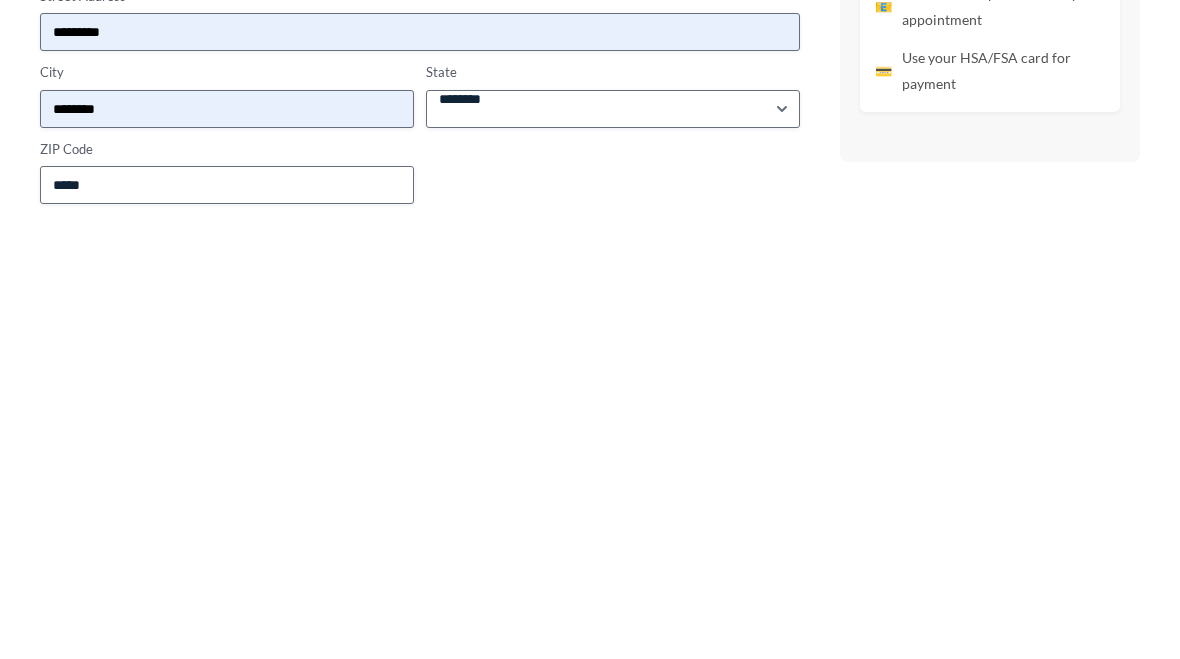 scroll, scrollTop: 1455, scrollLeft: 0, axis: vertical 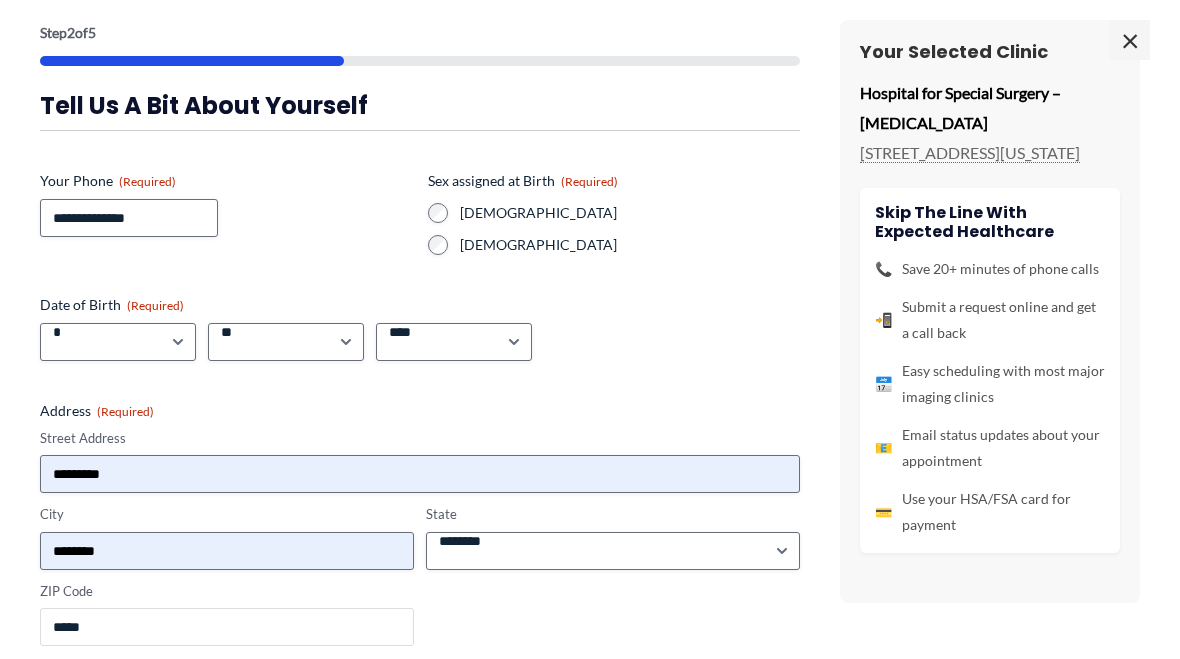 click on "*****" at bounding box center (227, 627) 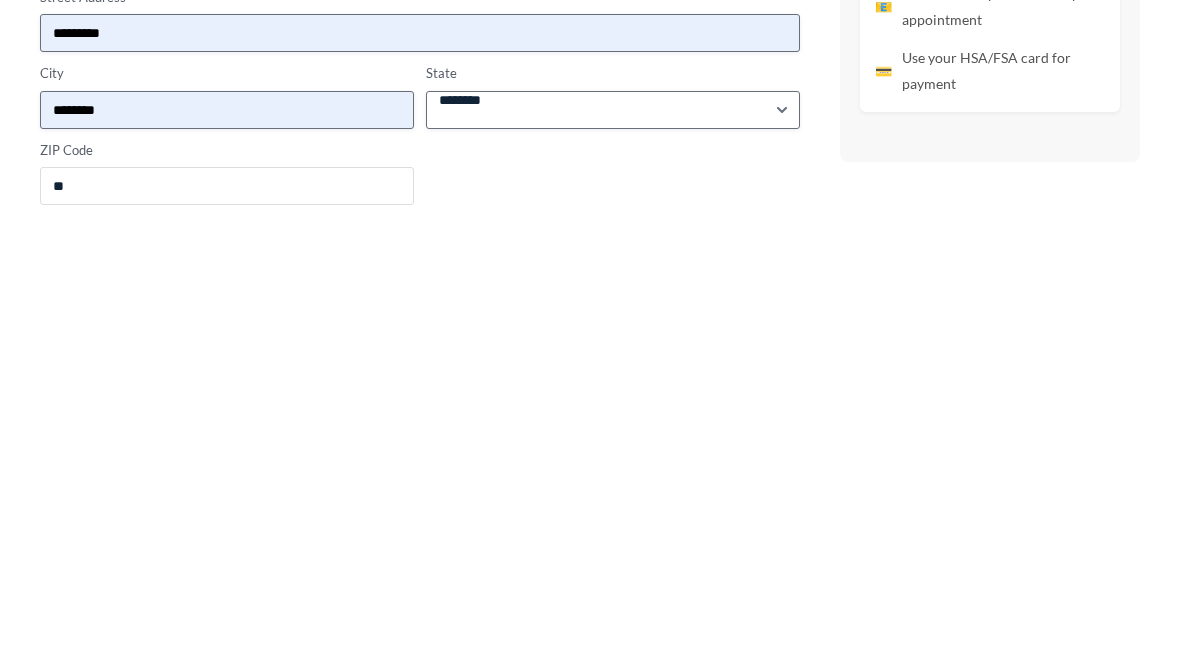 type on "*" 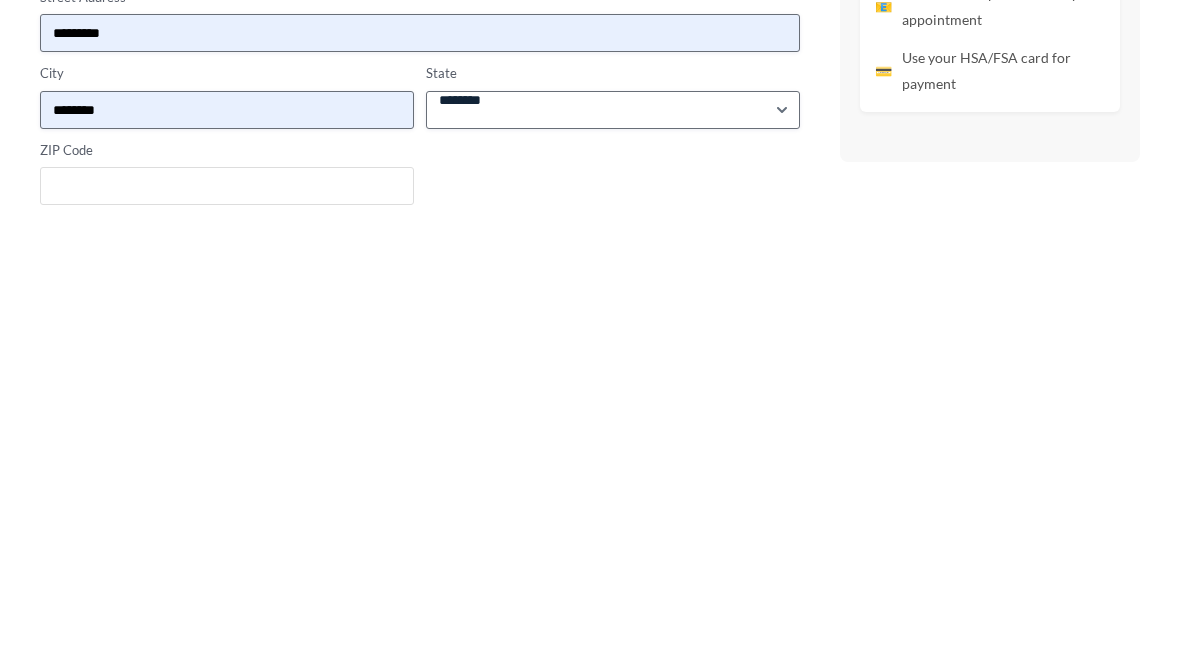 type on "*****" 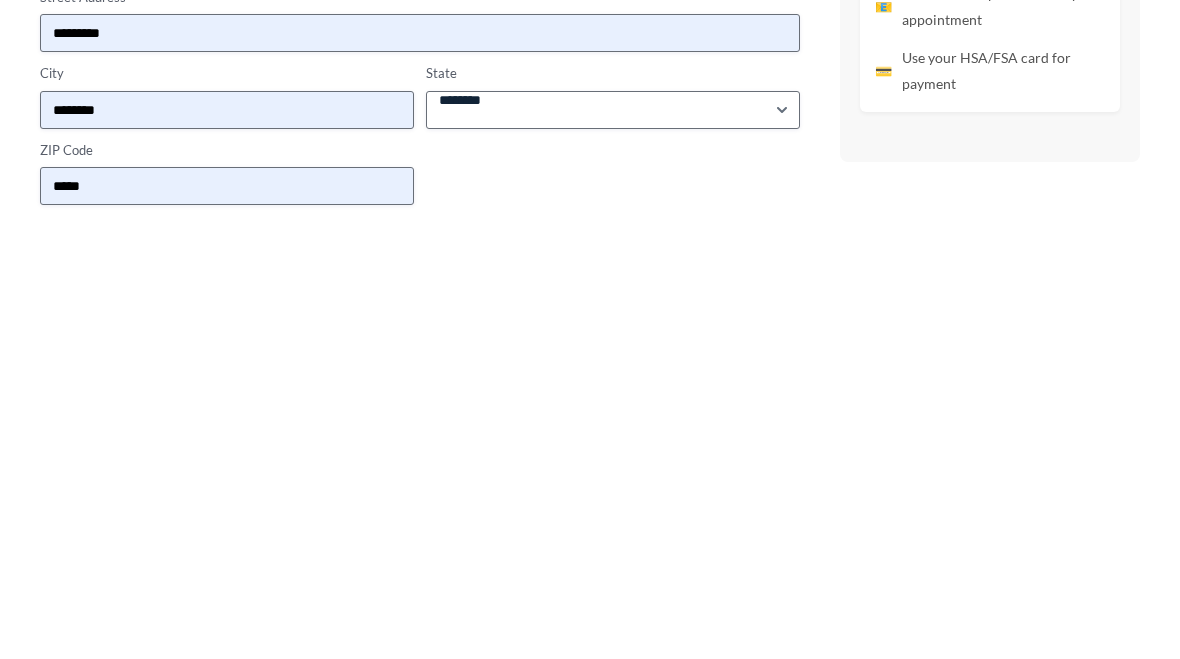 scroll, scrollTop: 1861, scrollLeft: 0, axis: vertical 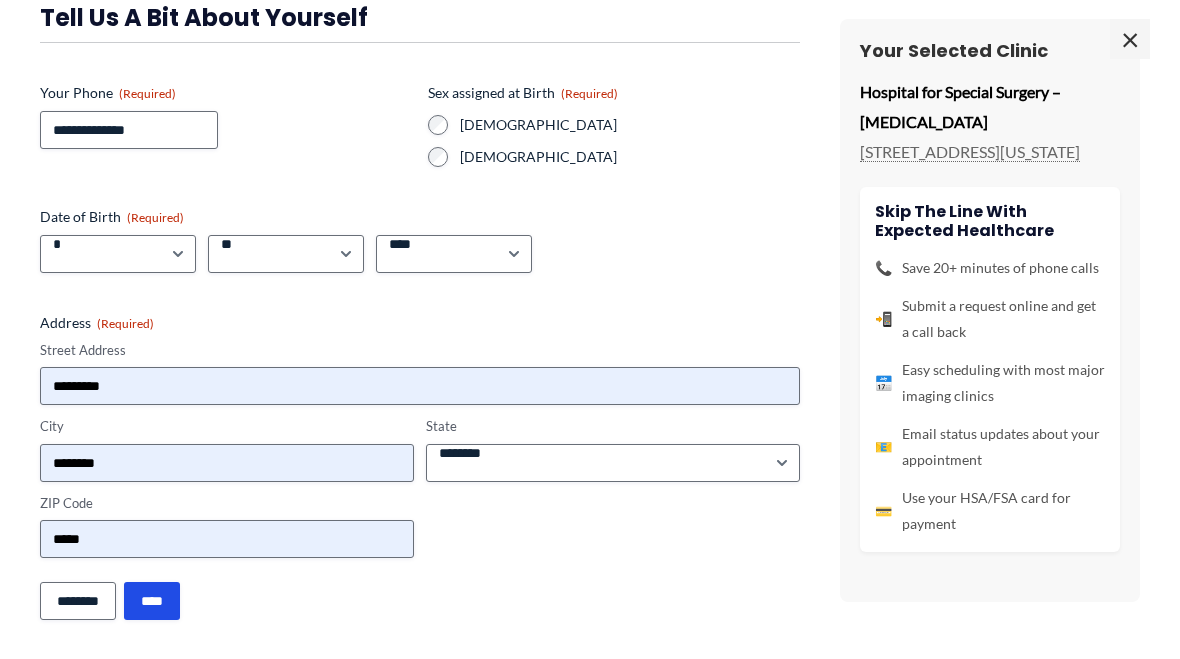 click on "****" at bounding box center [152, 602] 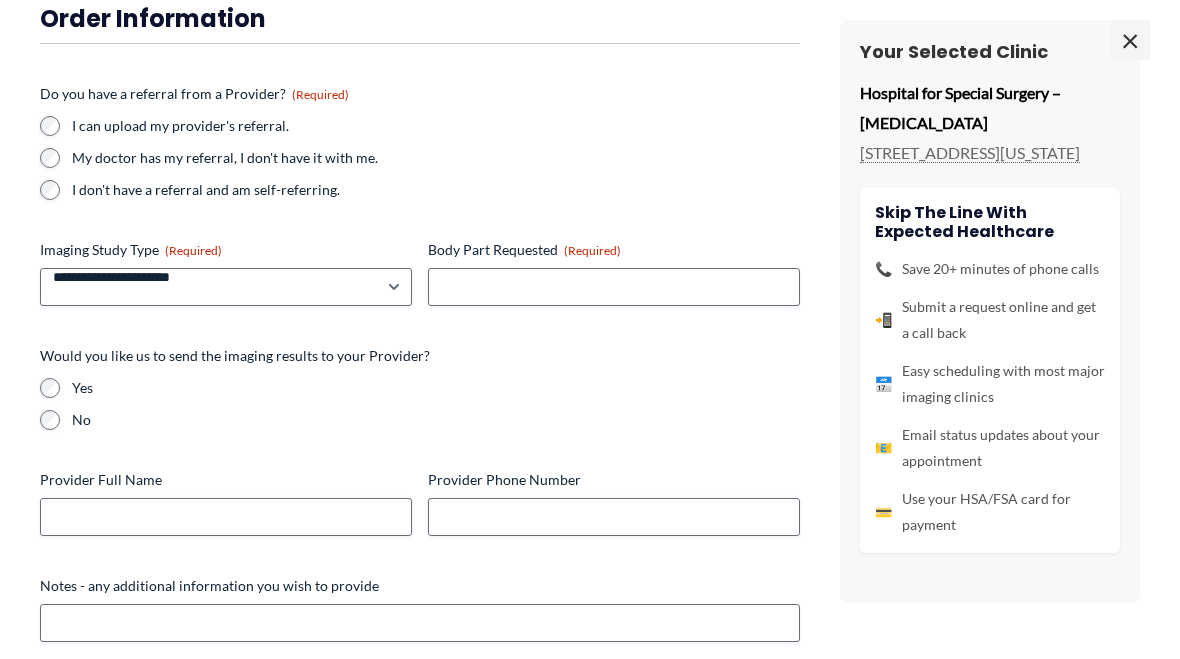 scroll, scrollTop: 0, scrollLeft: 0, axis: both 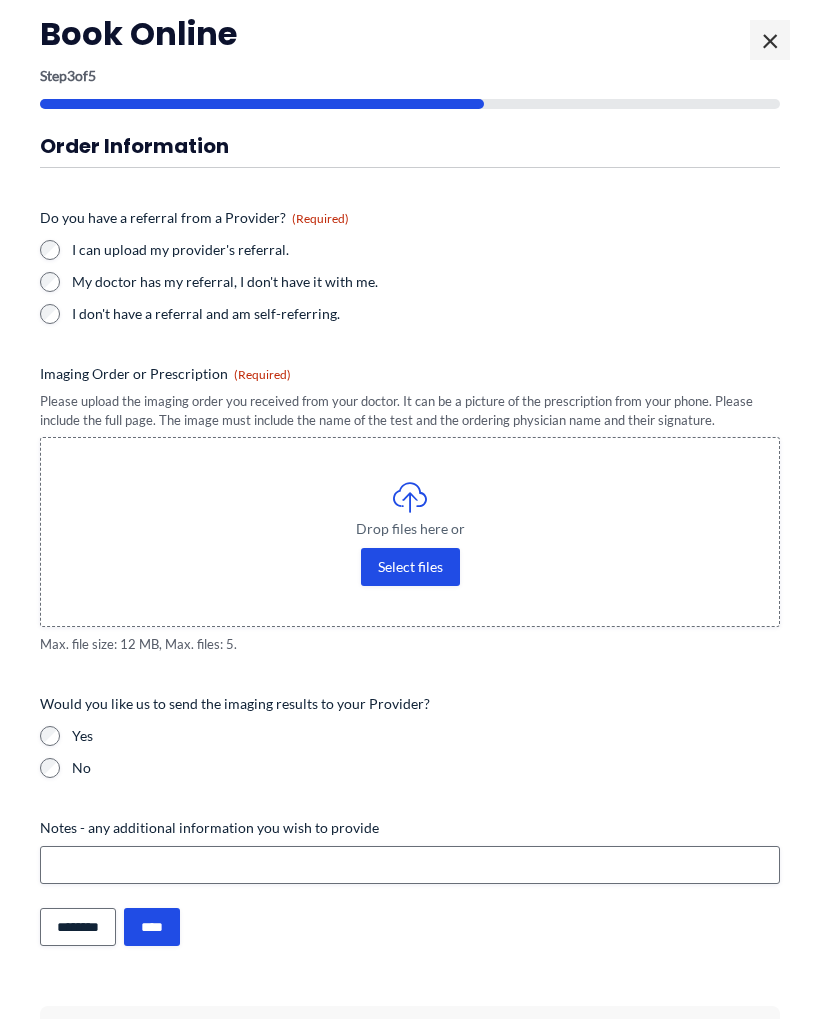 click on "Select files" at bounding box center [410, 567] 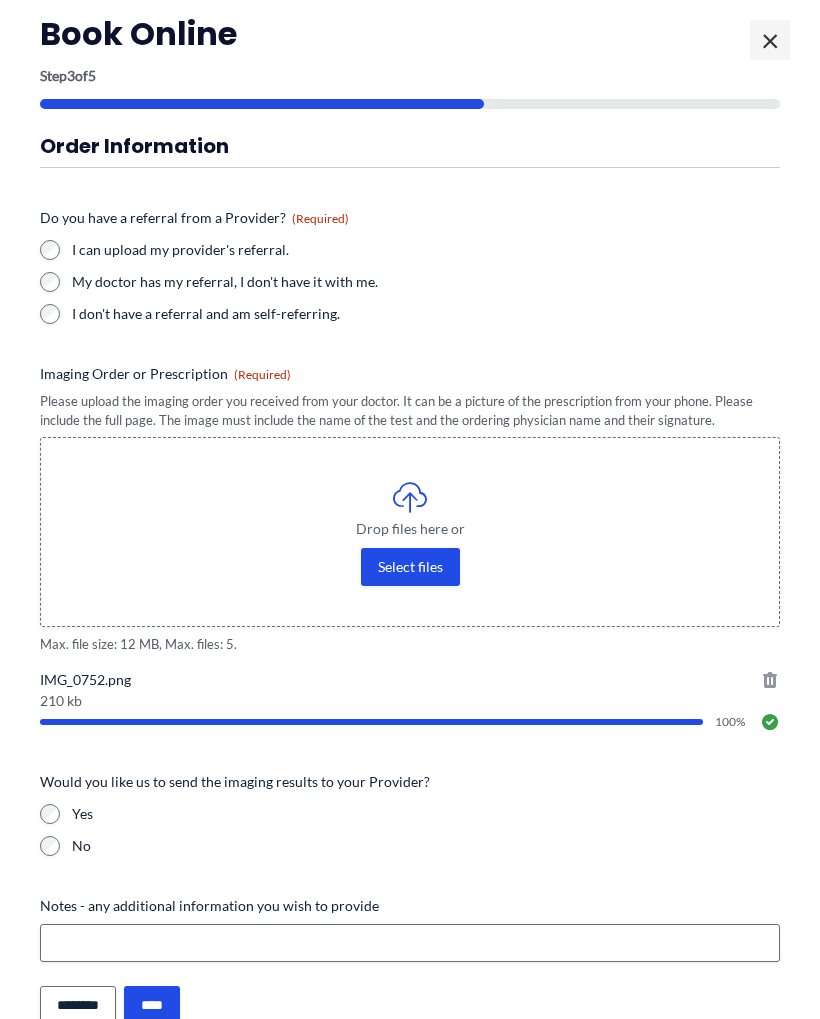 click on "Drop files here or
Select files" at bounding box center [410, 532] 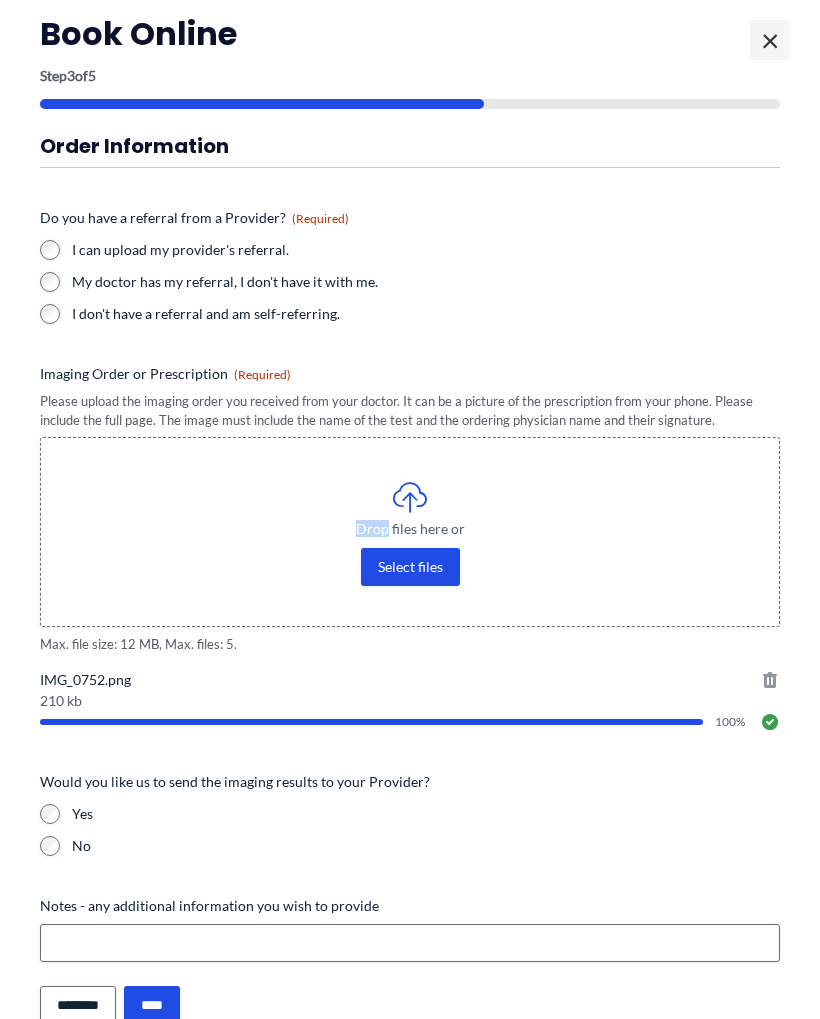 copy on "Drop" 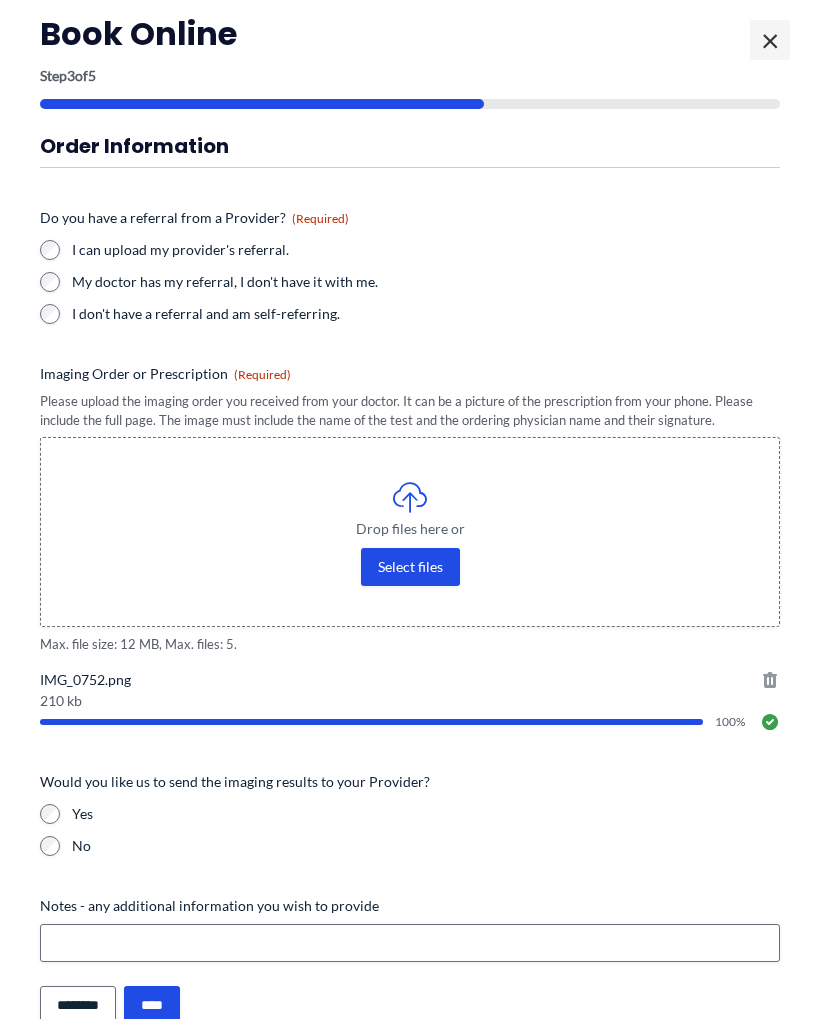 click on "Drop files here or
Select files" at bounding box center (410, 532) 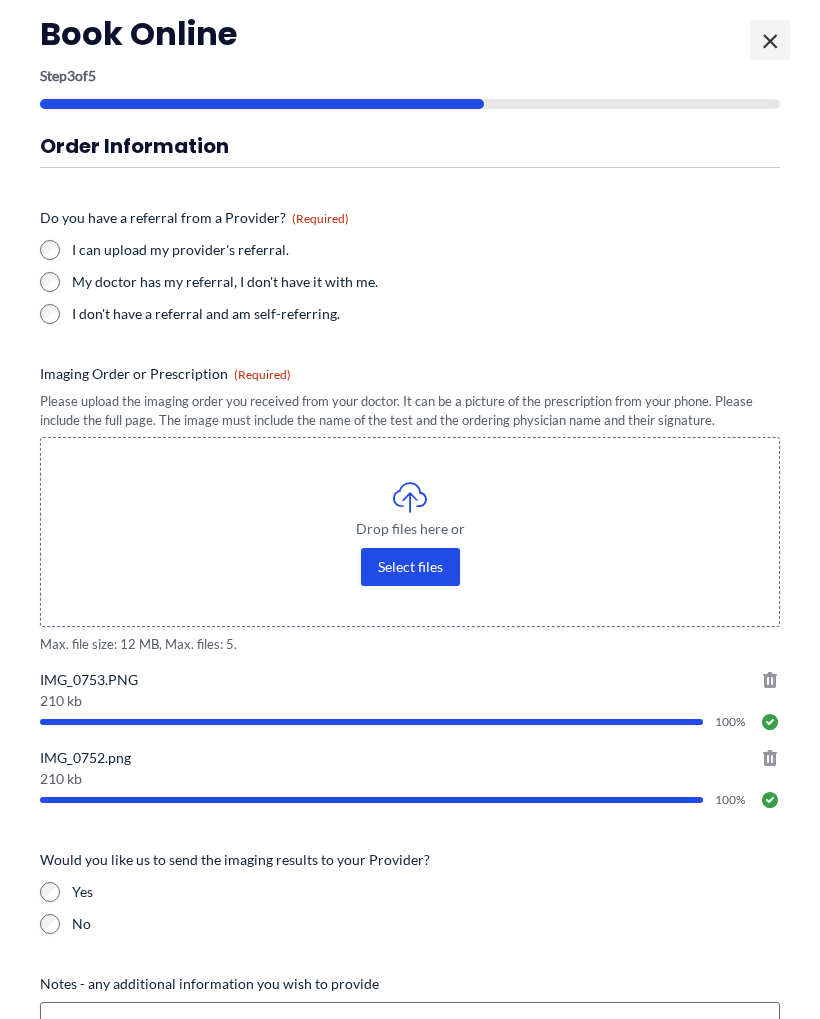 click on "Select files" at bounding box center [410, 567] 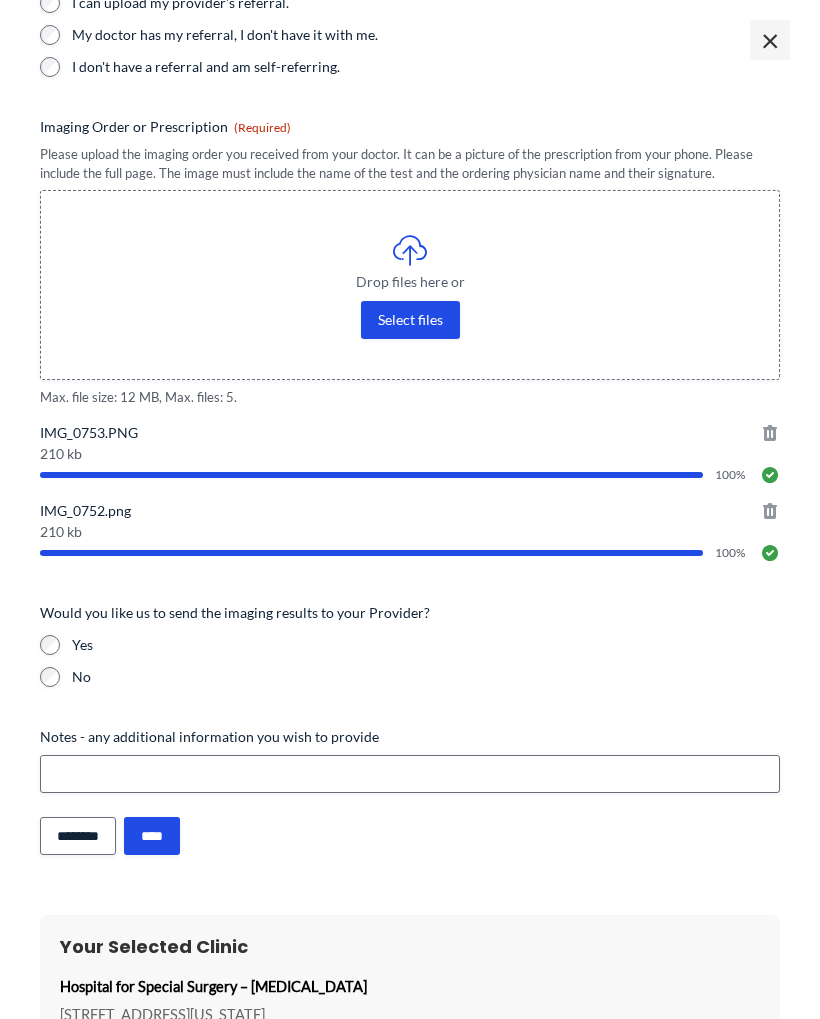 scroll, scrollTop: 284, scrollLeft: 0, axis: vertical 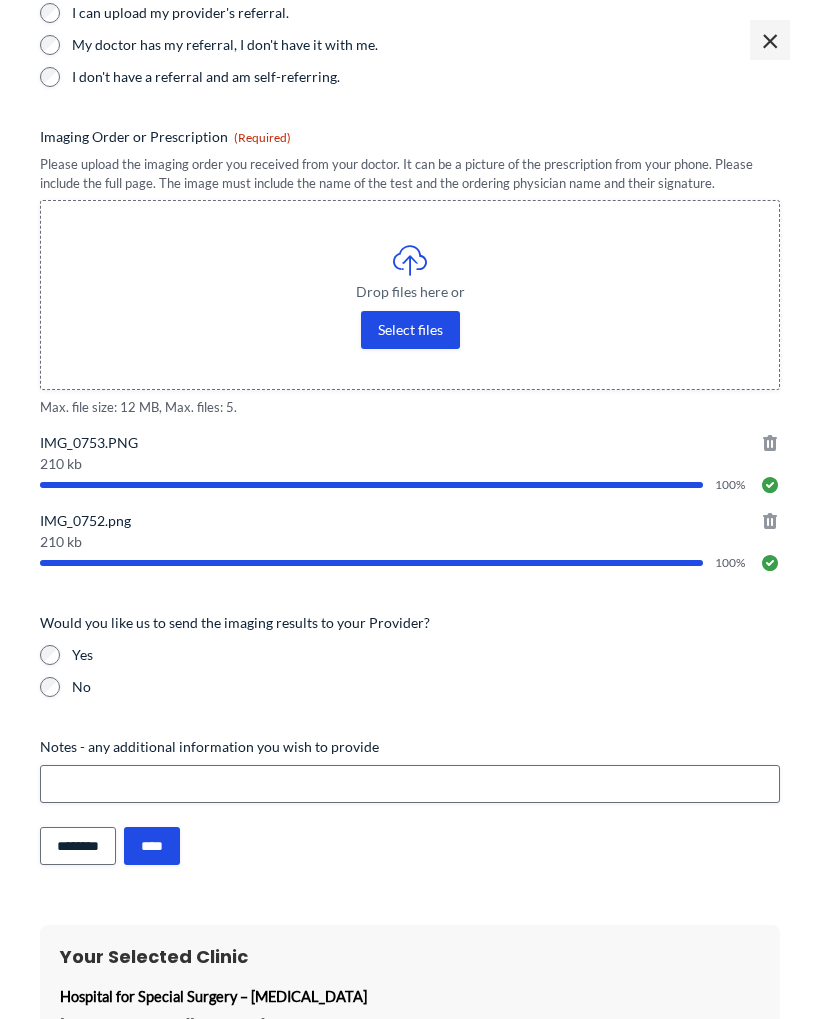 click on "100%" at bounding box center [410, 485] 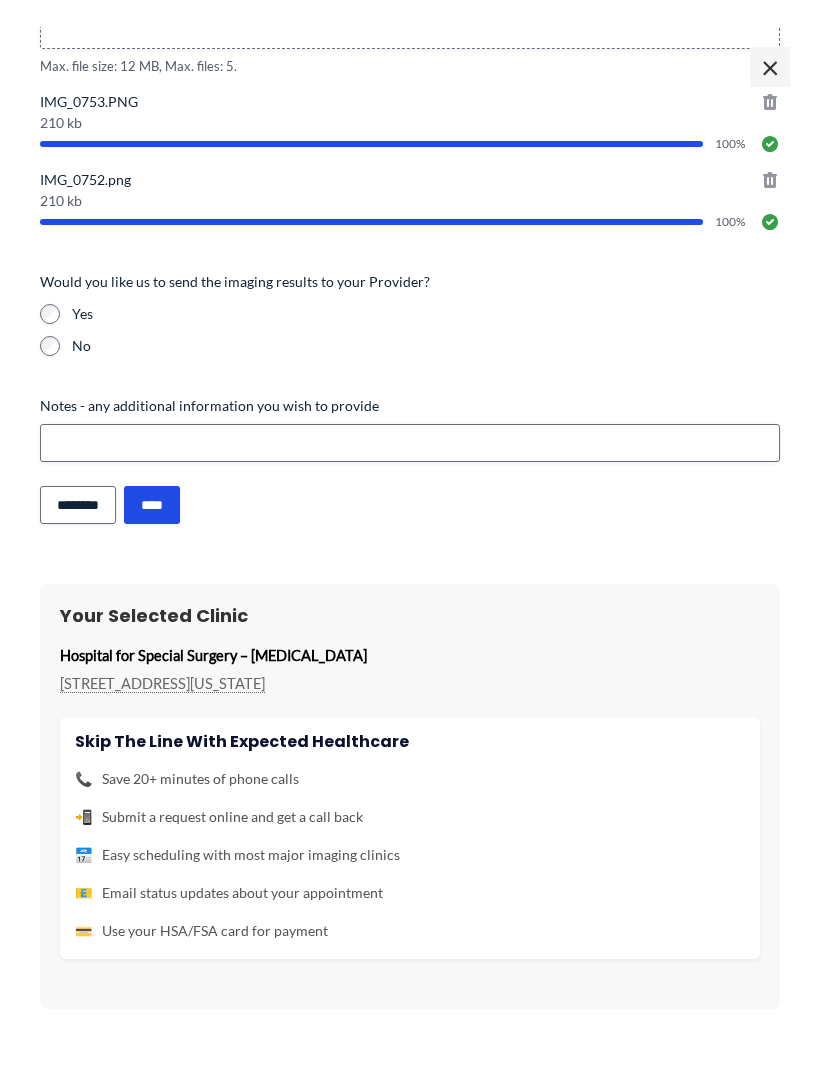 scroll, scrollTop: 598, scrollLeft: 0, axis: vertical 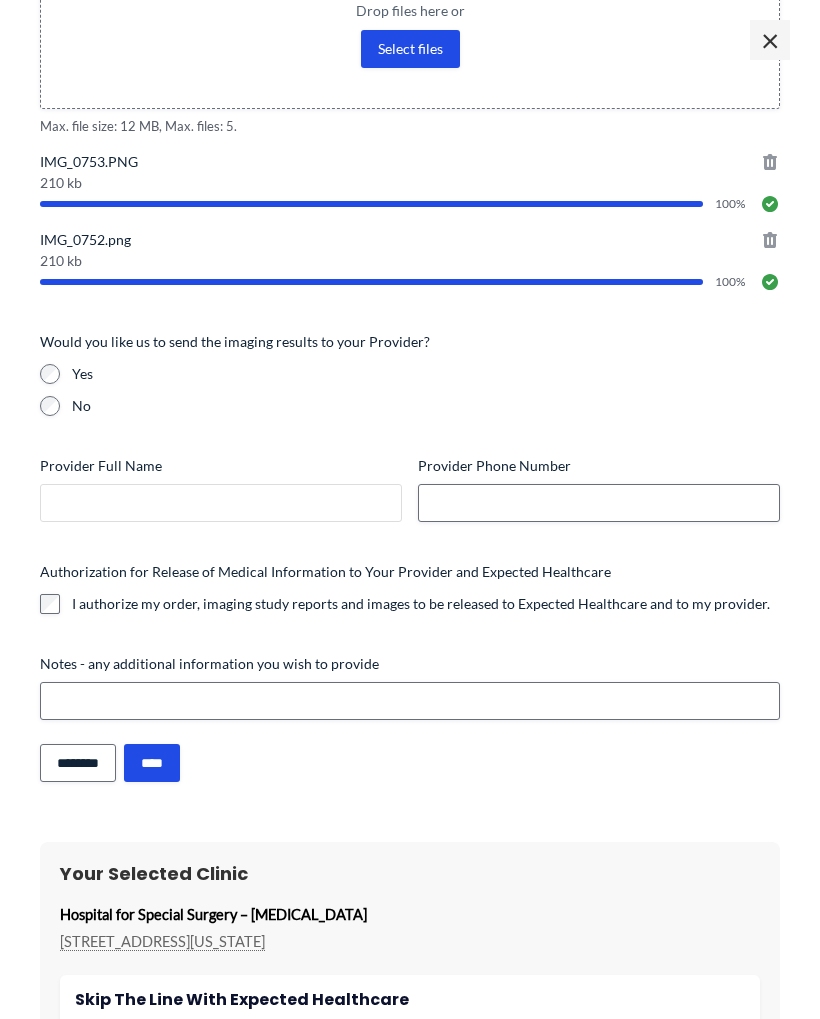 click on "Provider Full Name" at bounding box center (221, 503) 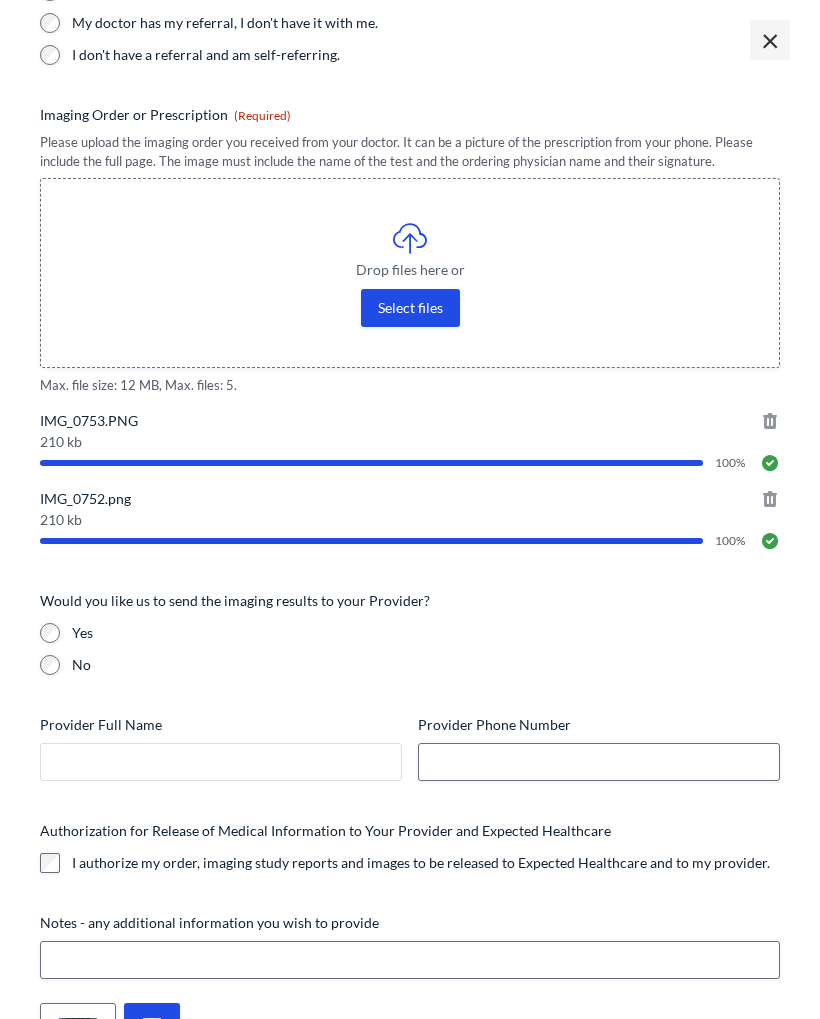 scroll, scrollTop: 302, scrollLeft: 0, axis: vertical 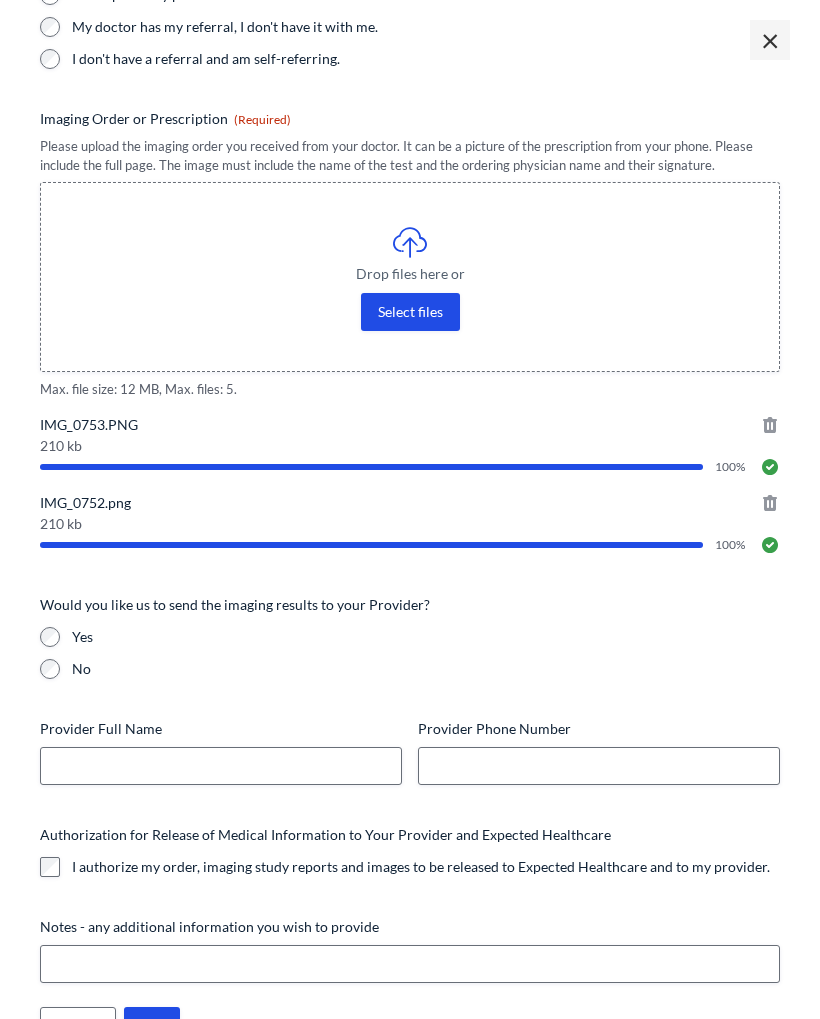 click on "Drop files here or
Select files" at bounding box center [410, 277] 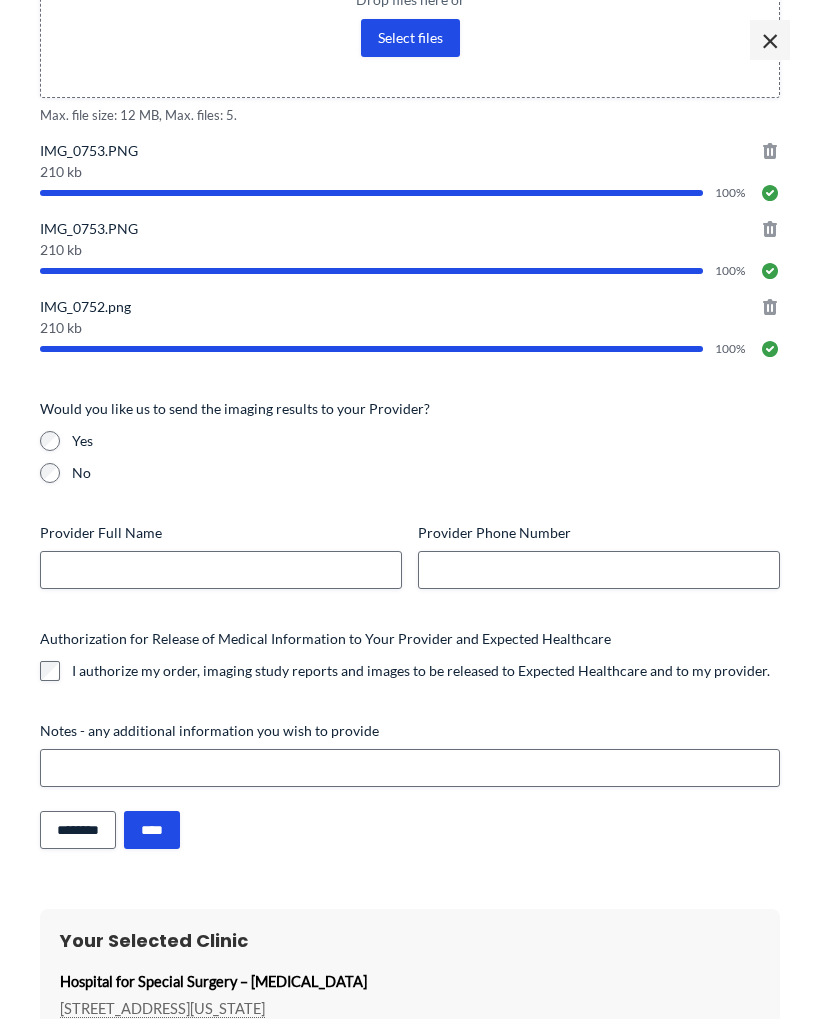 scroll, scrollTop: 577, scrollLeft: 0, axis: vertical 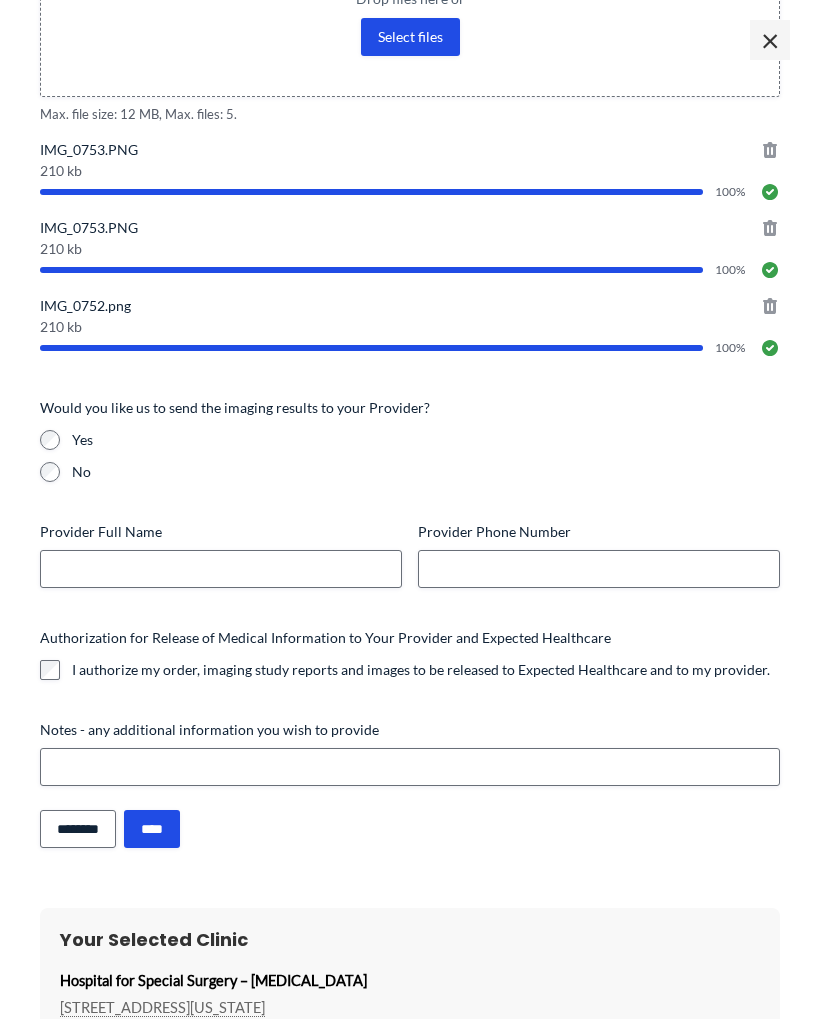 click on "Select files" at bounding box center (410, 37) 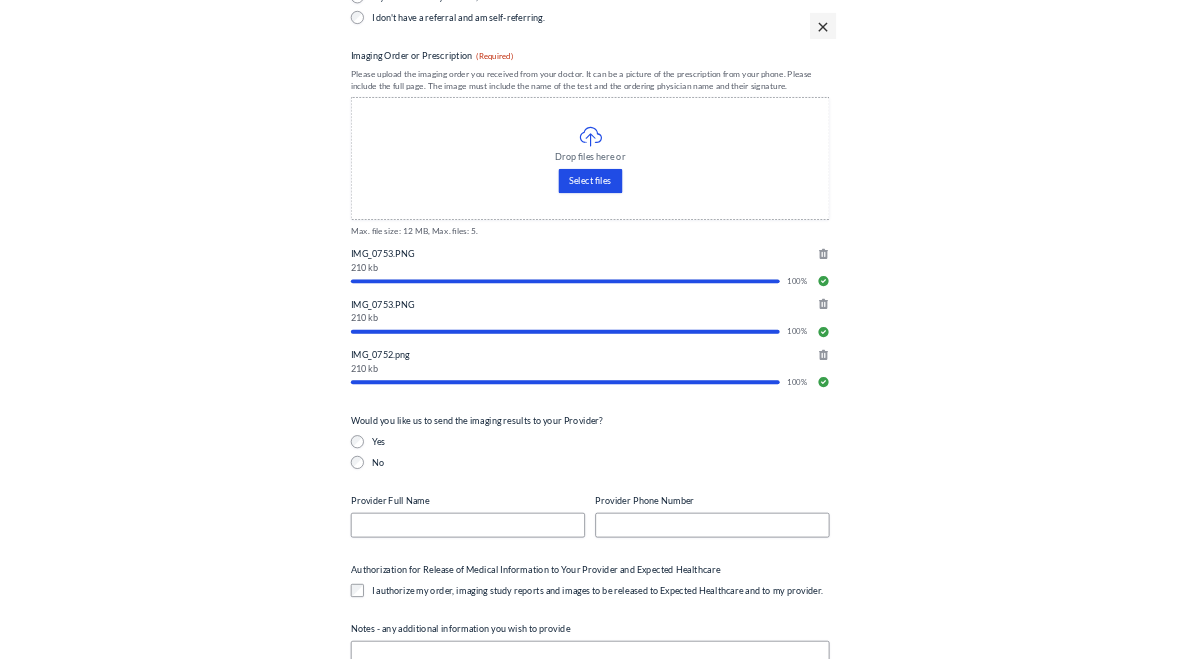 scroll, scrollTop: 321, scrollLeft: 0, axis: vertical 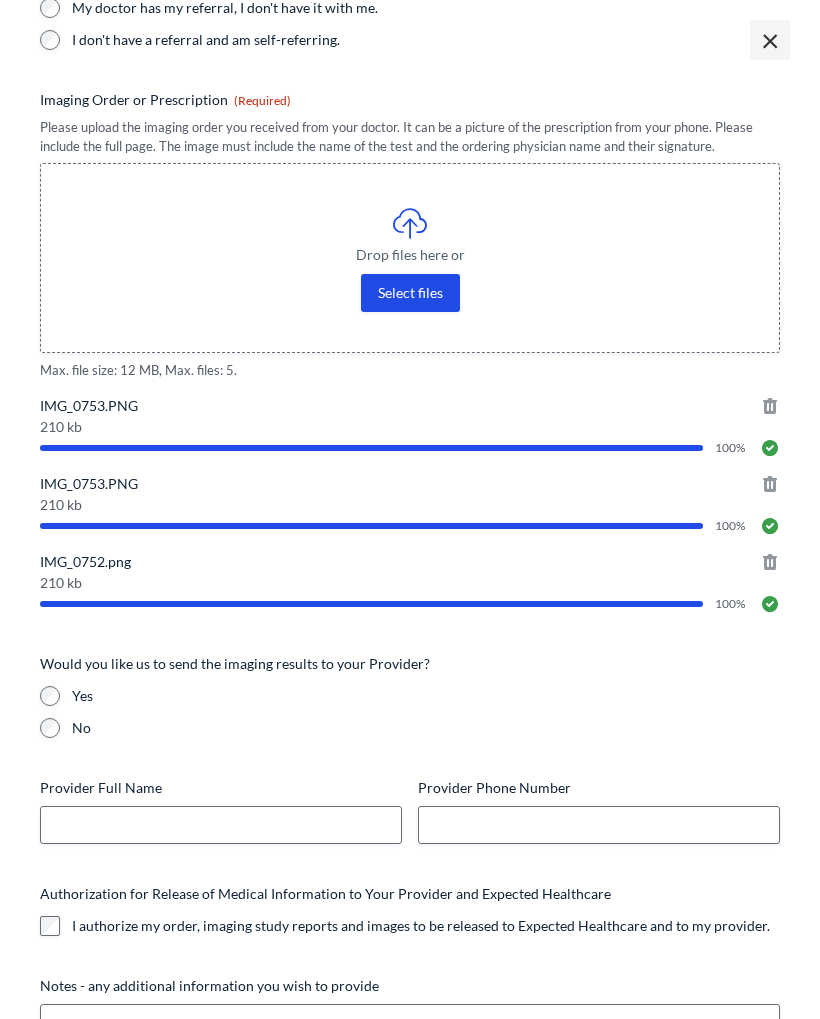 click on "Drop files here or" at bounding box center [410, 255] 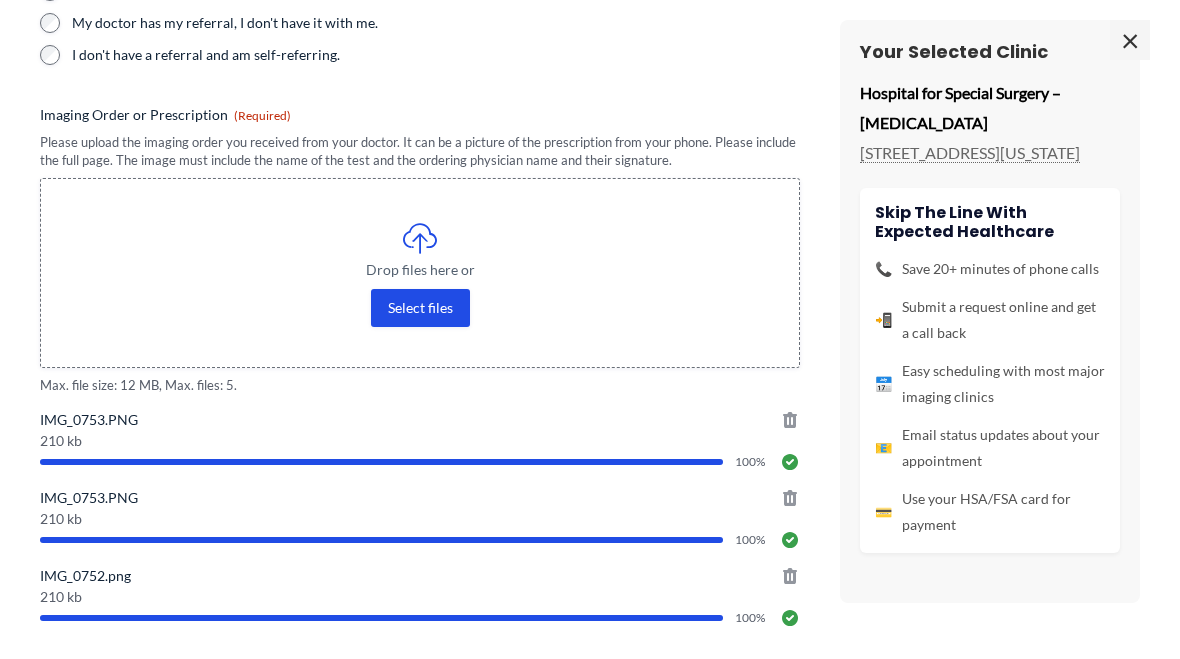 click on "Delete this file: IMG_0753.PNG" at bounding box center [790, 420] 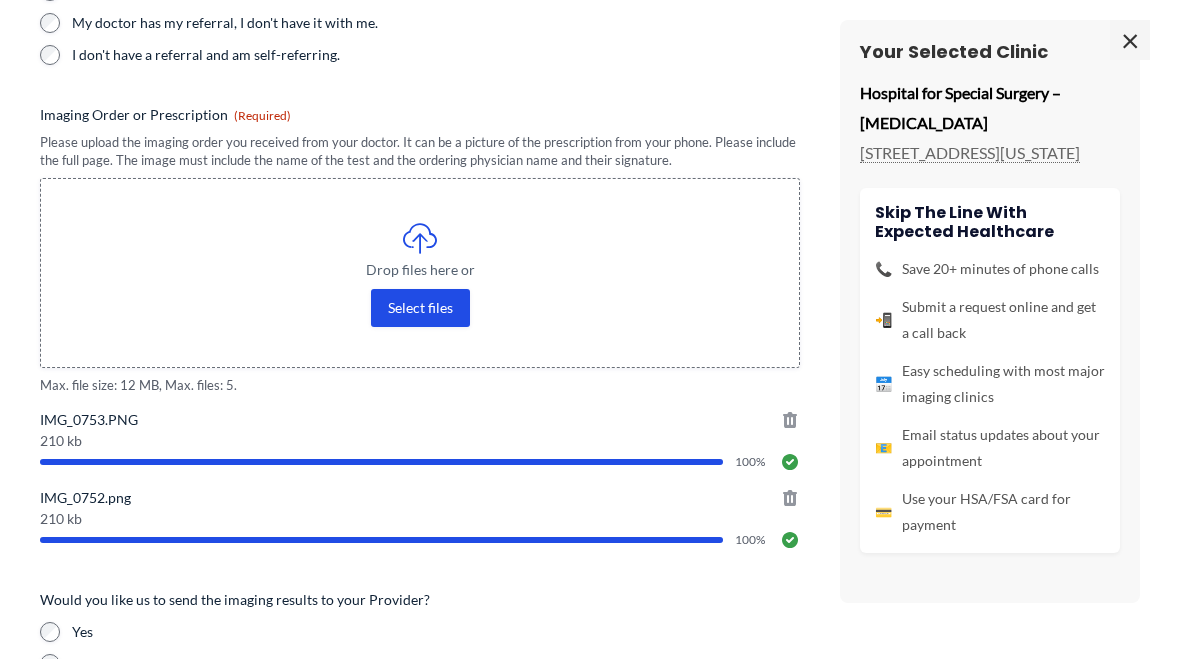 click at bounding box center (790, 498) 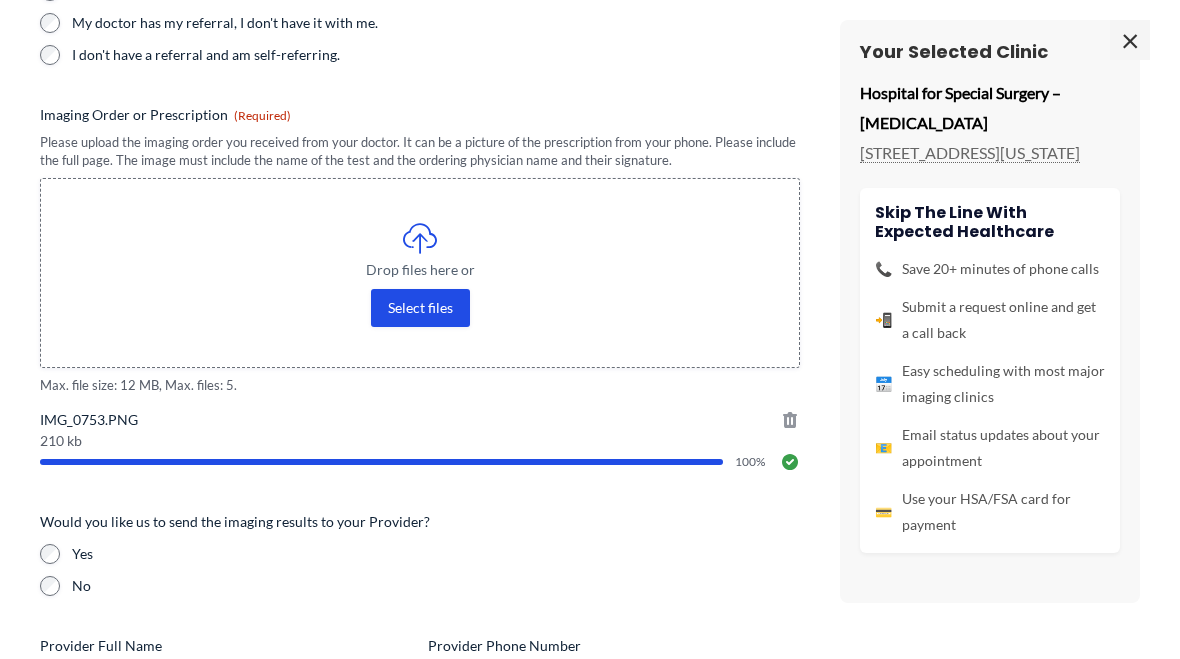 click at bounding box center (790, 420) 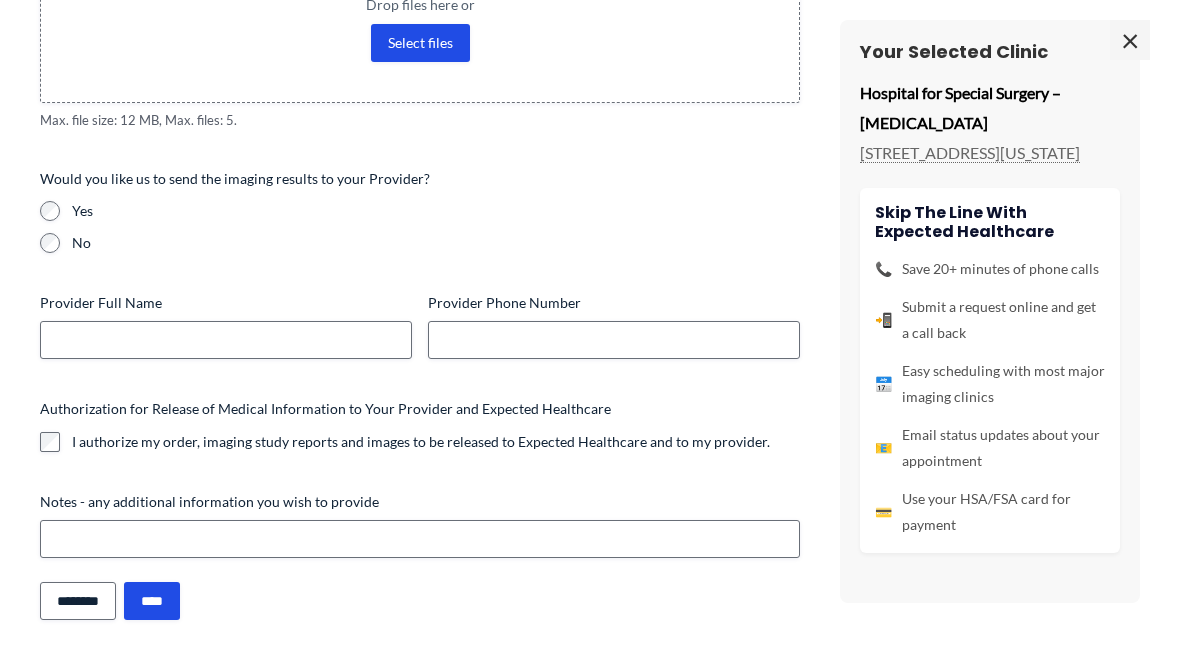 scroll, scrollTop: 584, scrollLeft: 0, axis: vertical 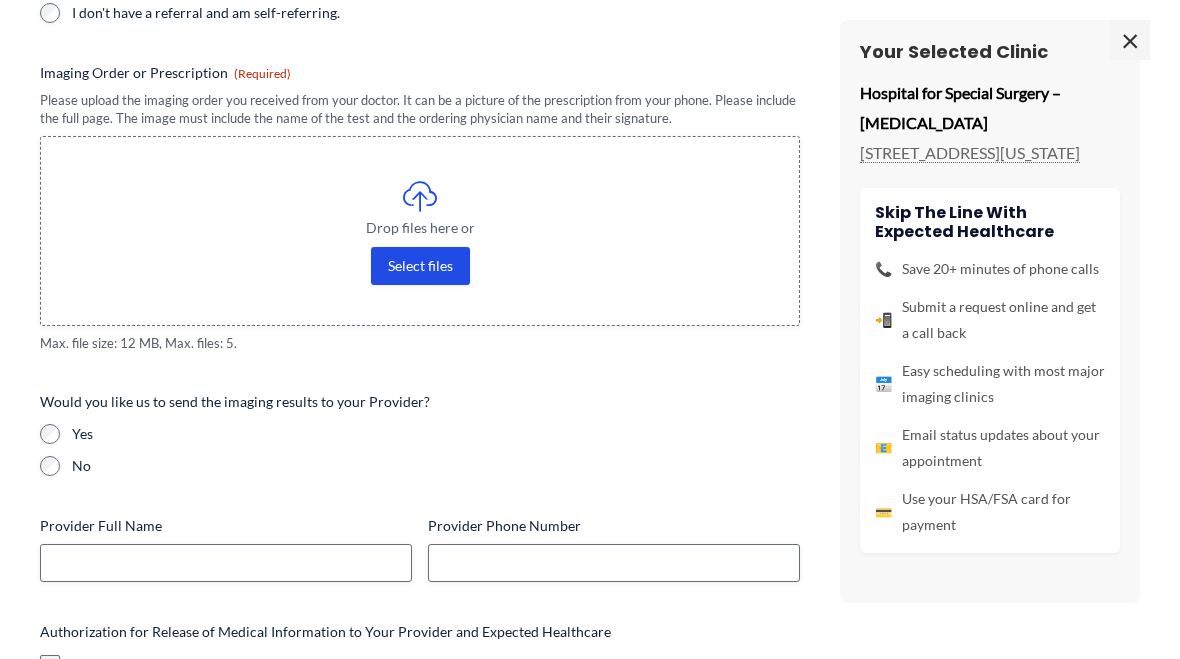 click on "×" at bounding box center [1130, 40] 